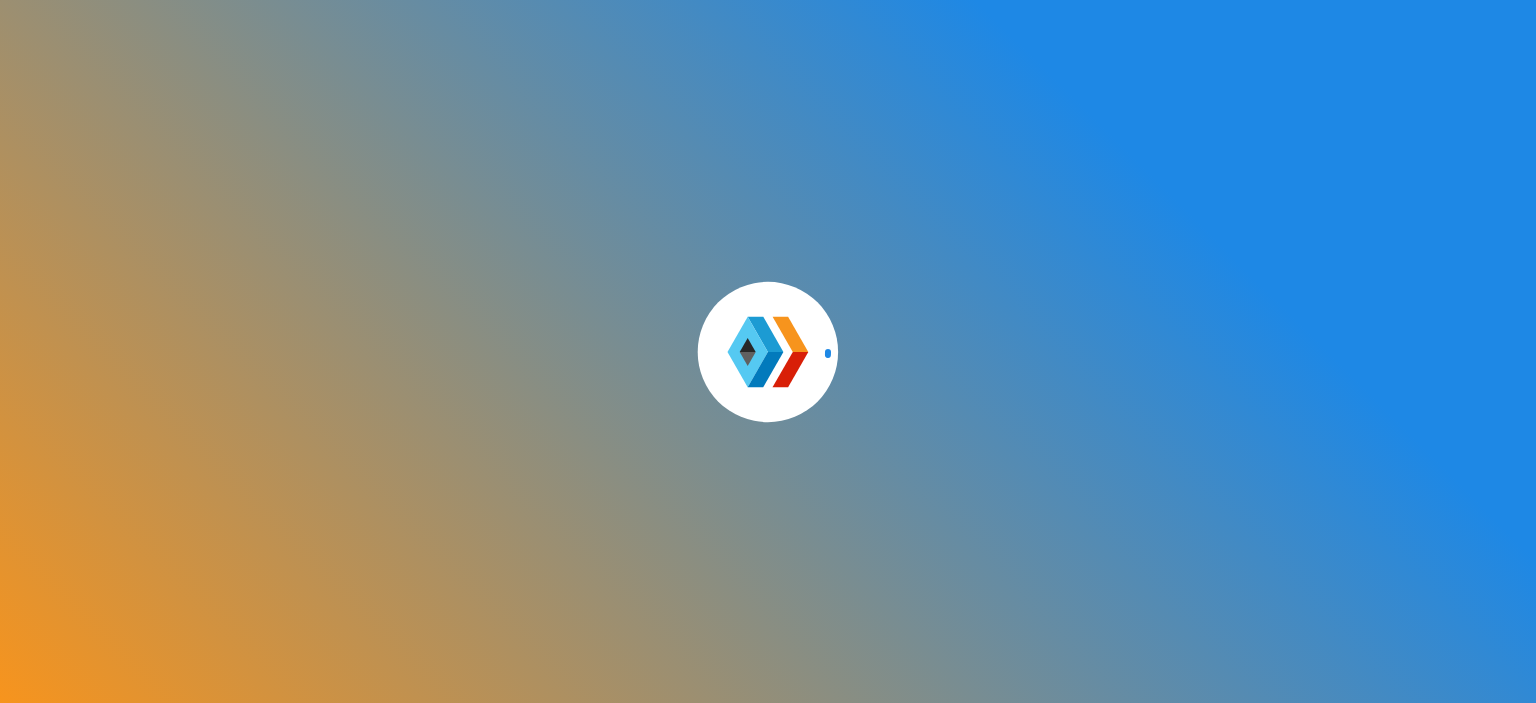 scroll, scrollTop: 0, scrollLeft: 0, axis: both 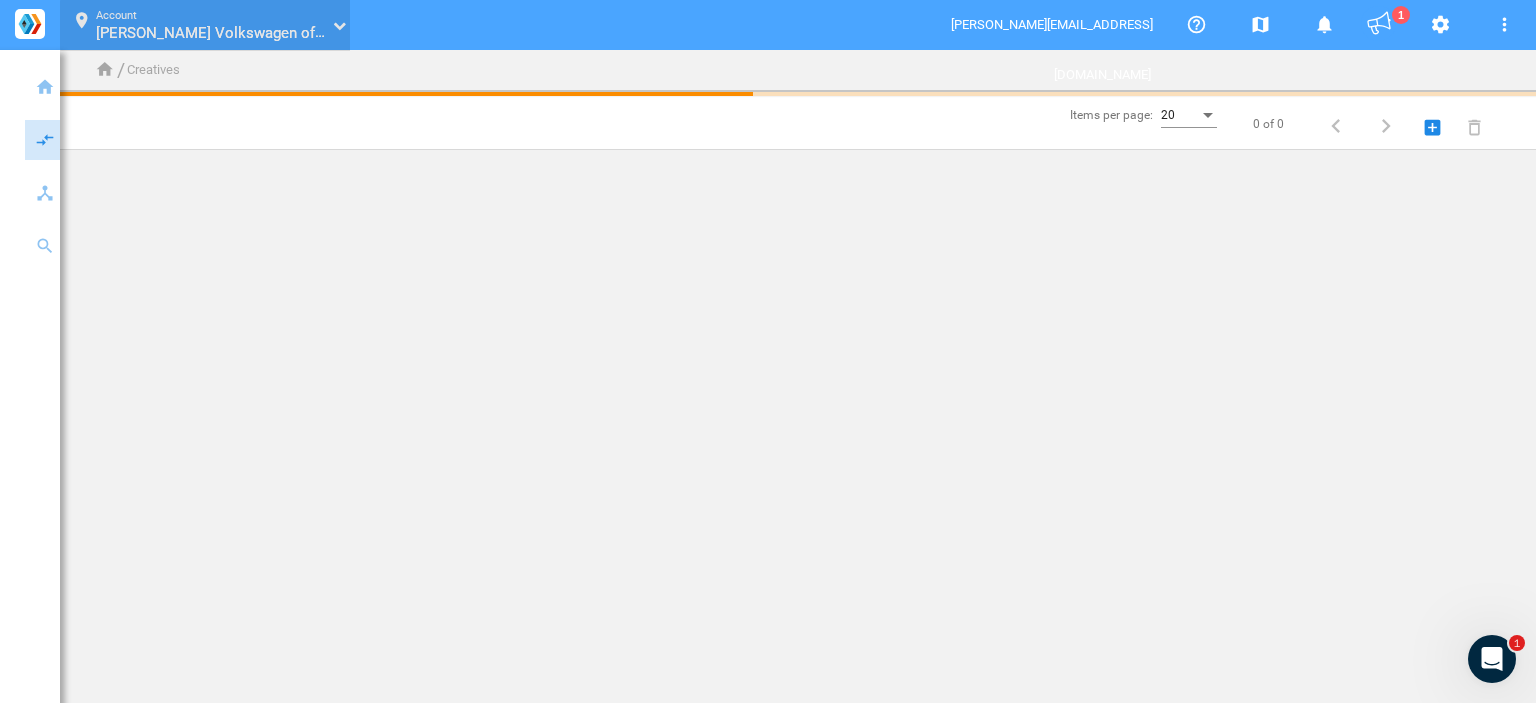 click 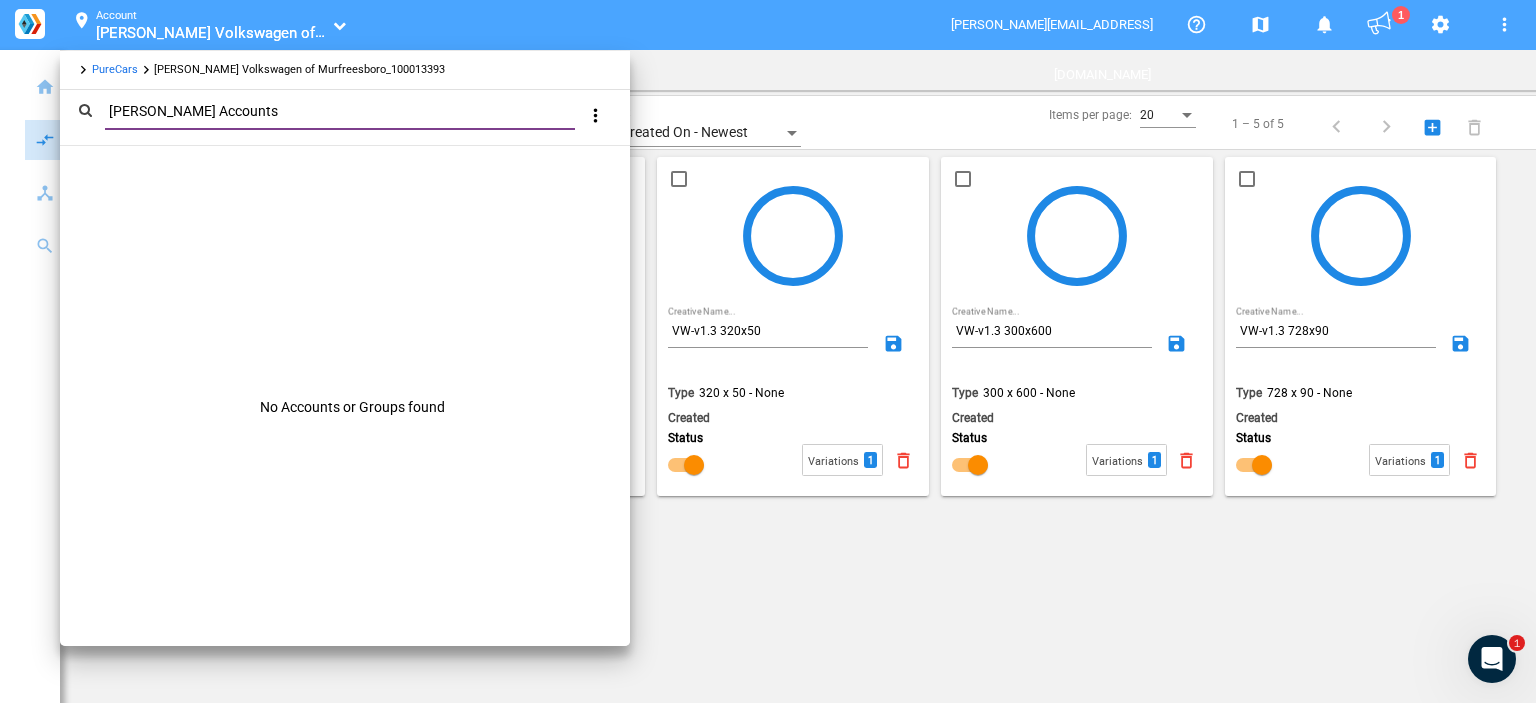 type on "[PERSON_NAME] Accounts" 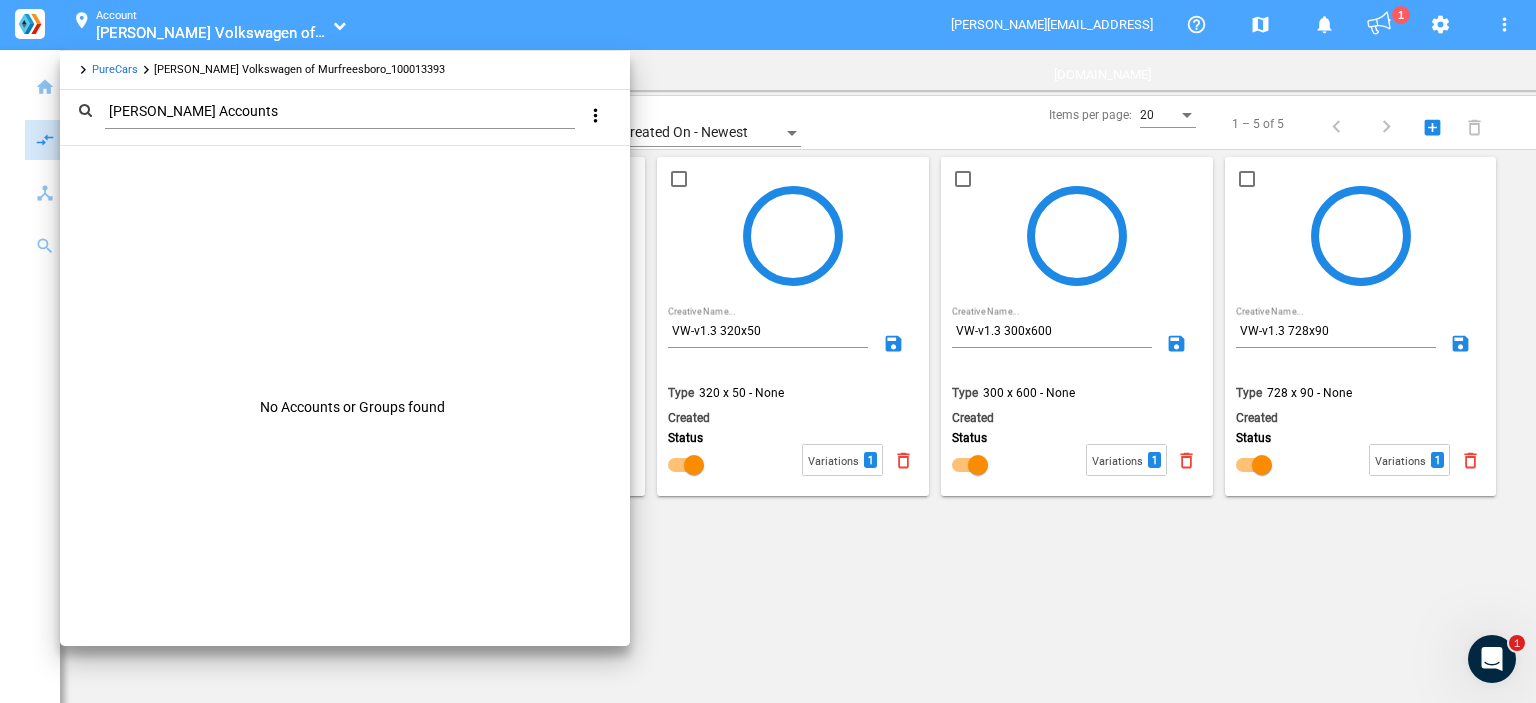 click on "PureCars" at bounding box center [115, 69] 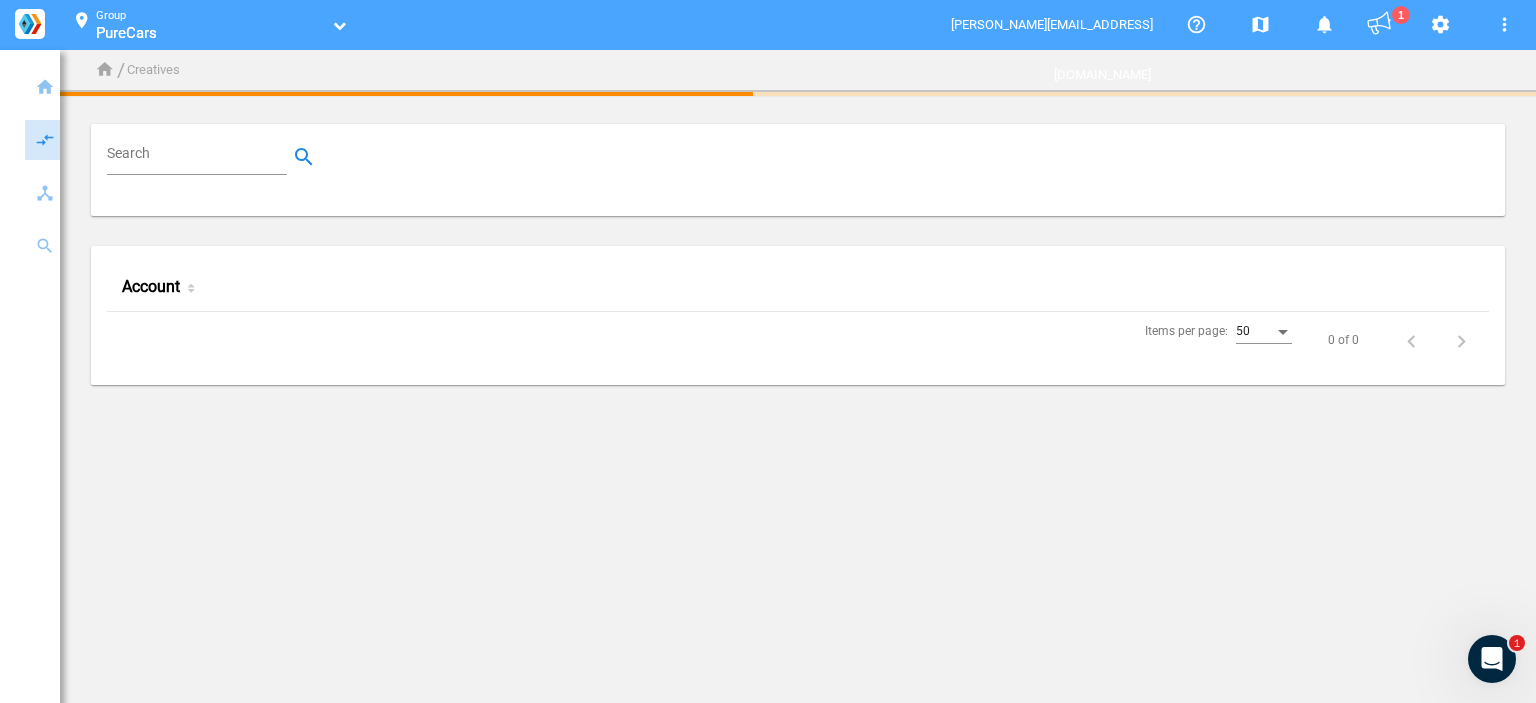 click on "Search" at bounding box center (201, 157) 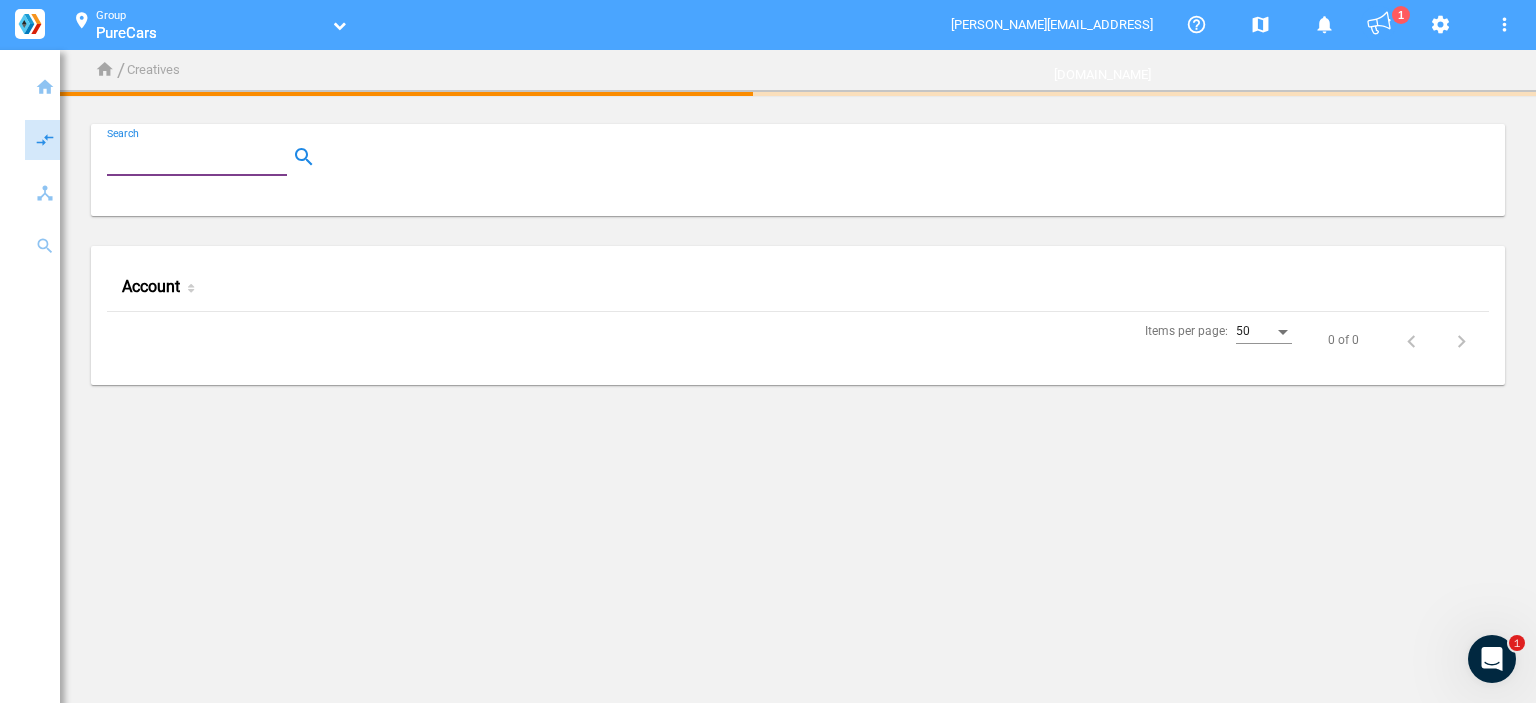 paste on "[PERSON_NAME] Accounts?" 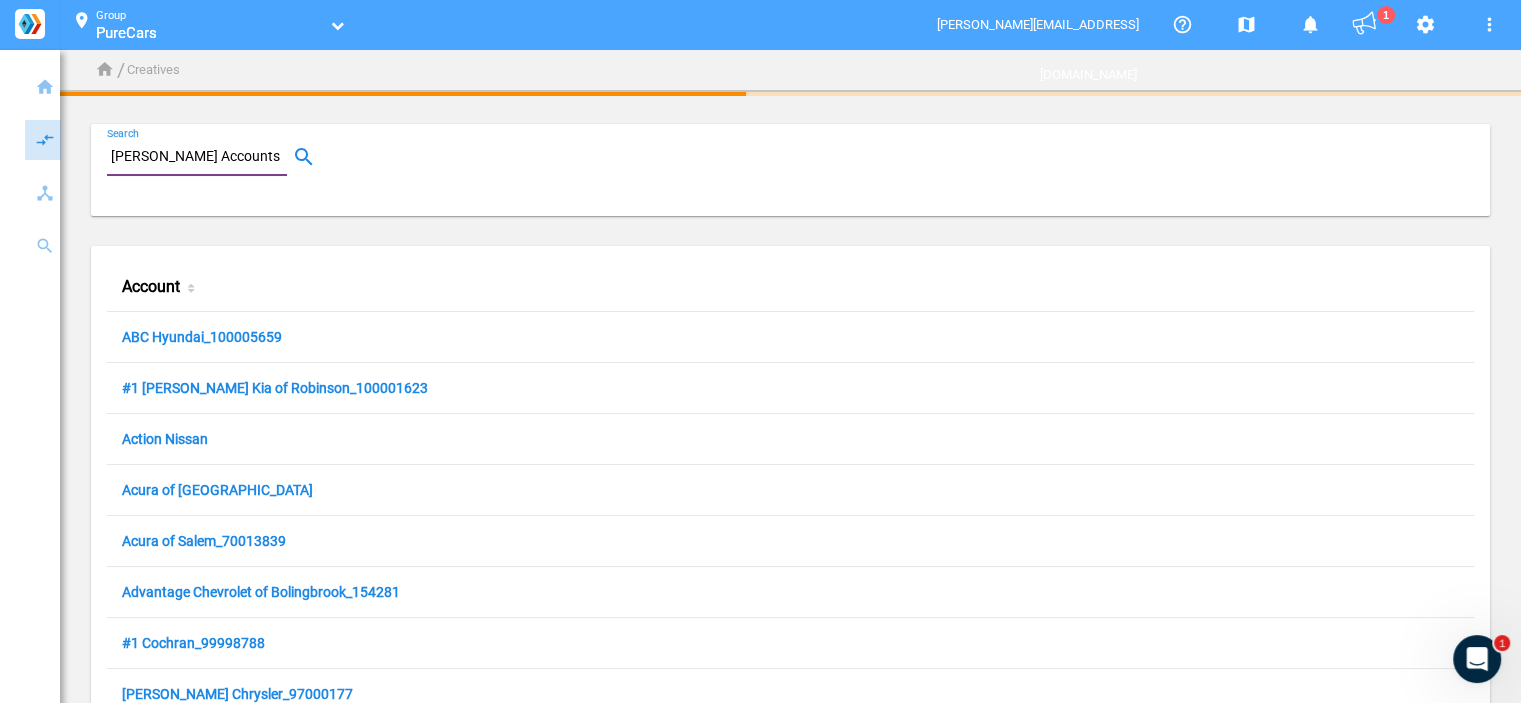 click on "[PERSON_NAME] Accounts" at bounding box center [201, 157] 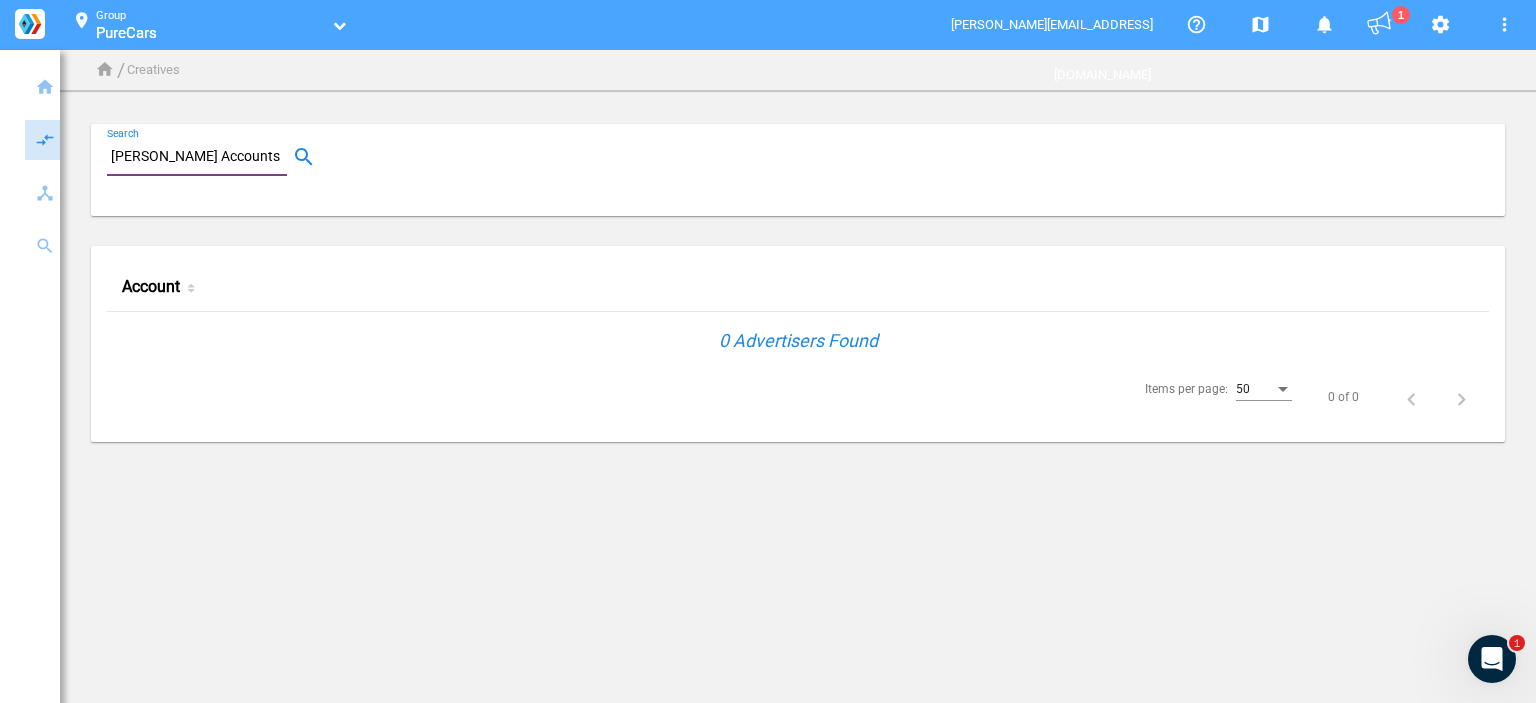 click on "[PERSON_NAME] Accounts" at bounding box center [201, 157] 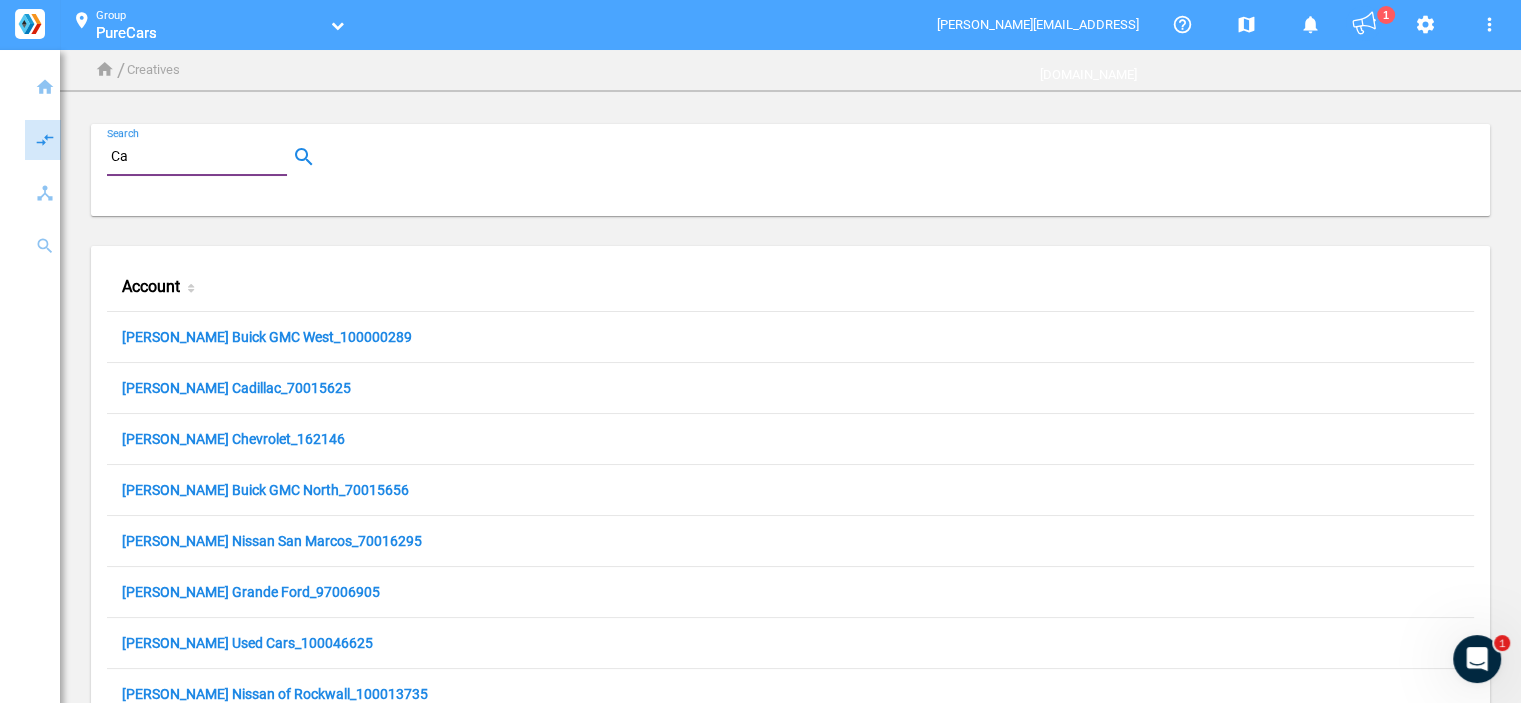 type on "C" 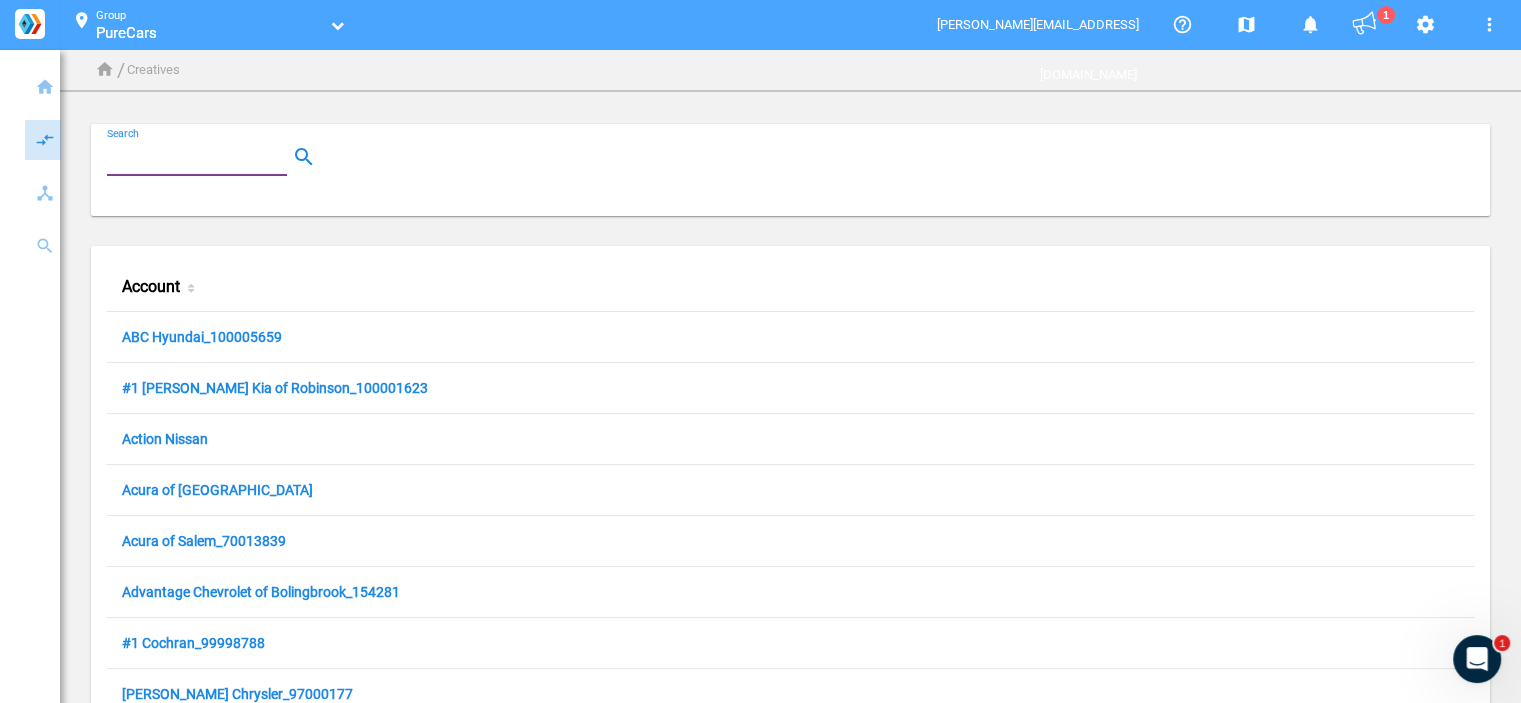 paste on "[PERSON_NAME] Buick GMC West" 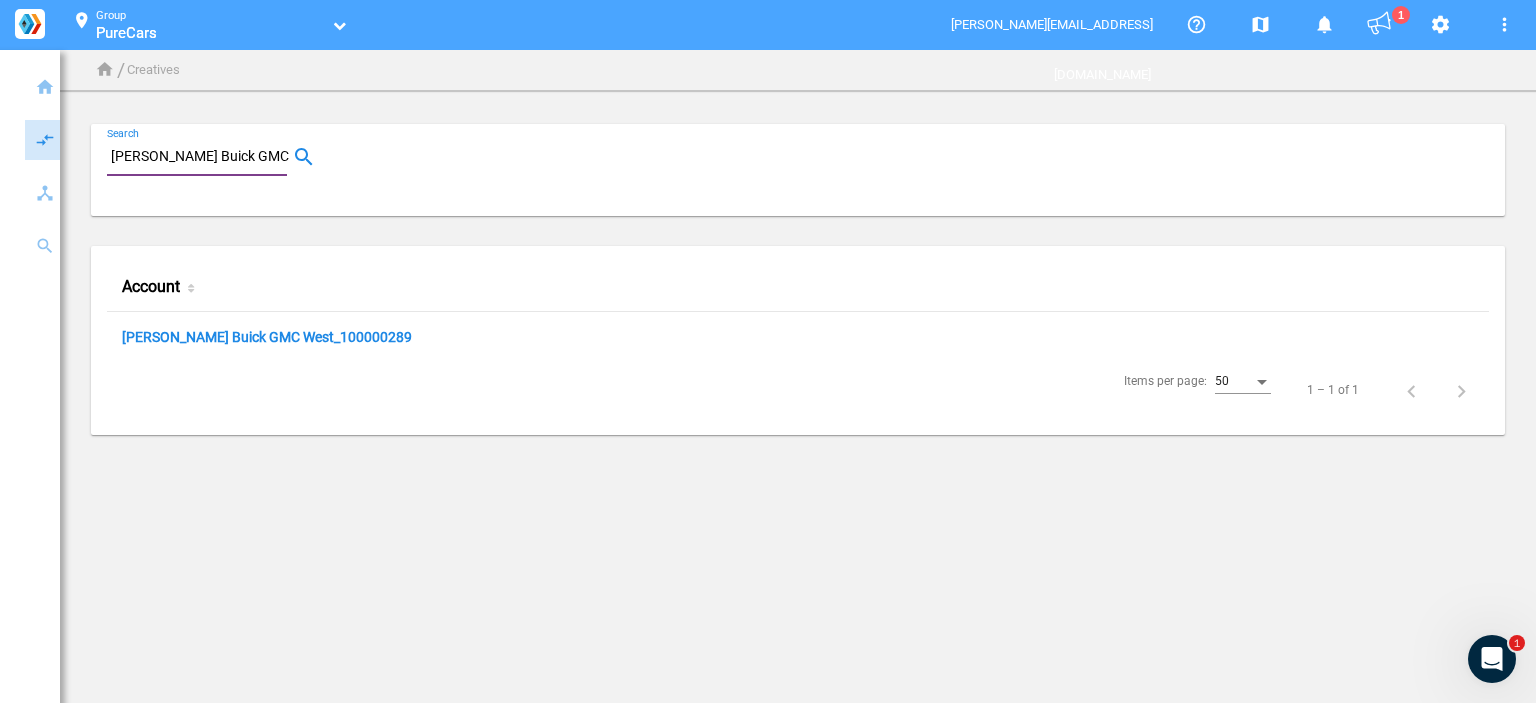 type on "[PERSON_NAME] Buick GMC West" 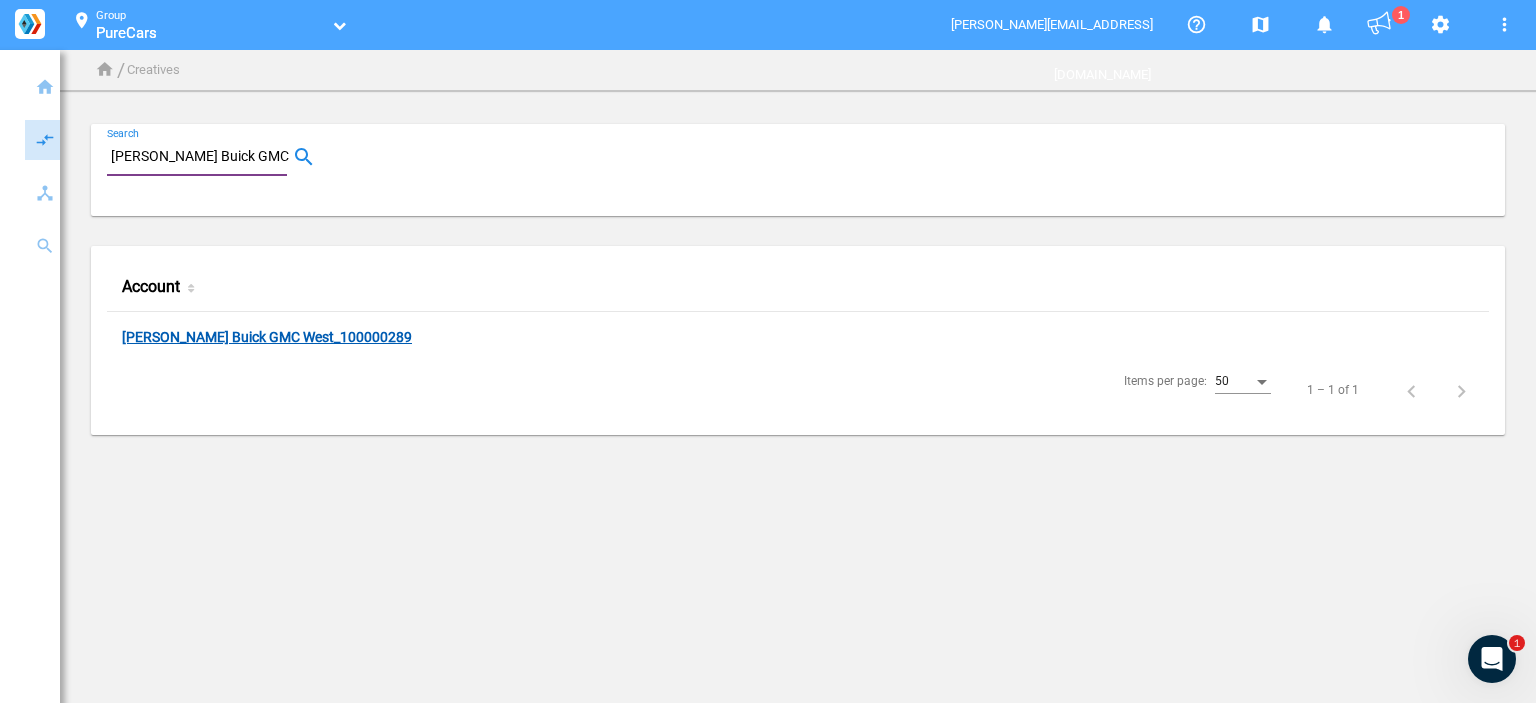 click on "[PERSON_NAME] Buick GMC West_100000289" at bounding box center (267, 338) 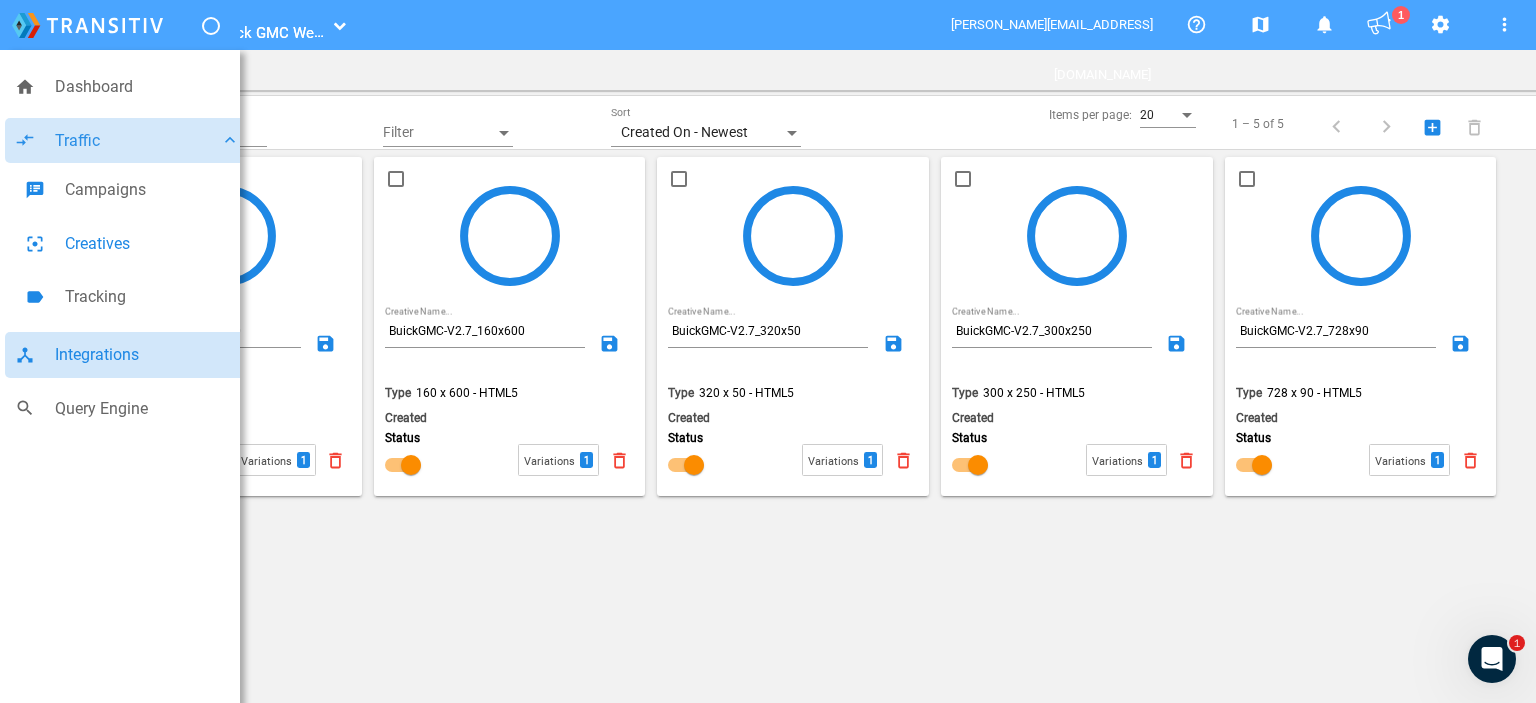 click on "Integrations" at bounding box center [147, 355] 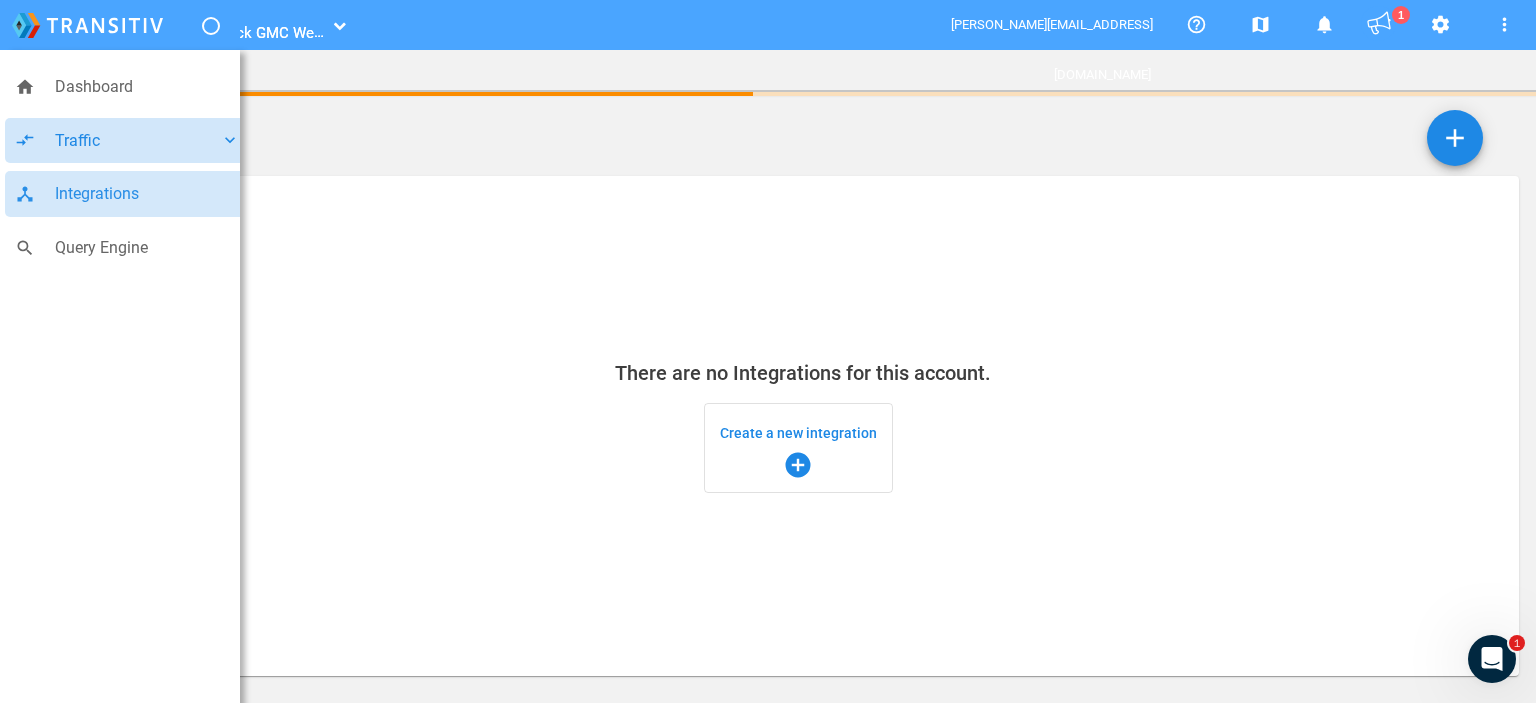 click on "Traffic" at bounding box center [137, 141] 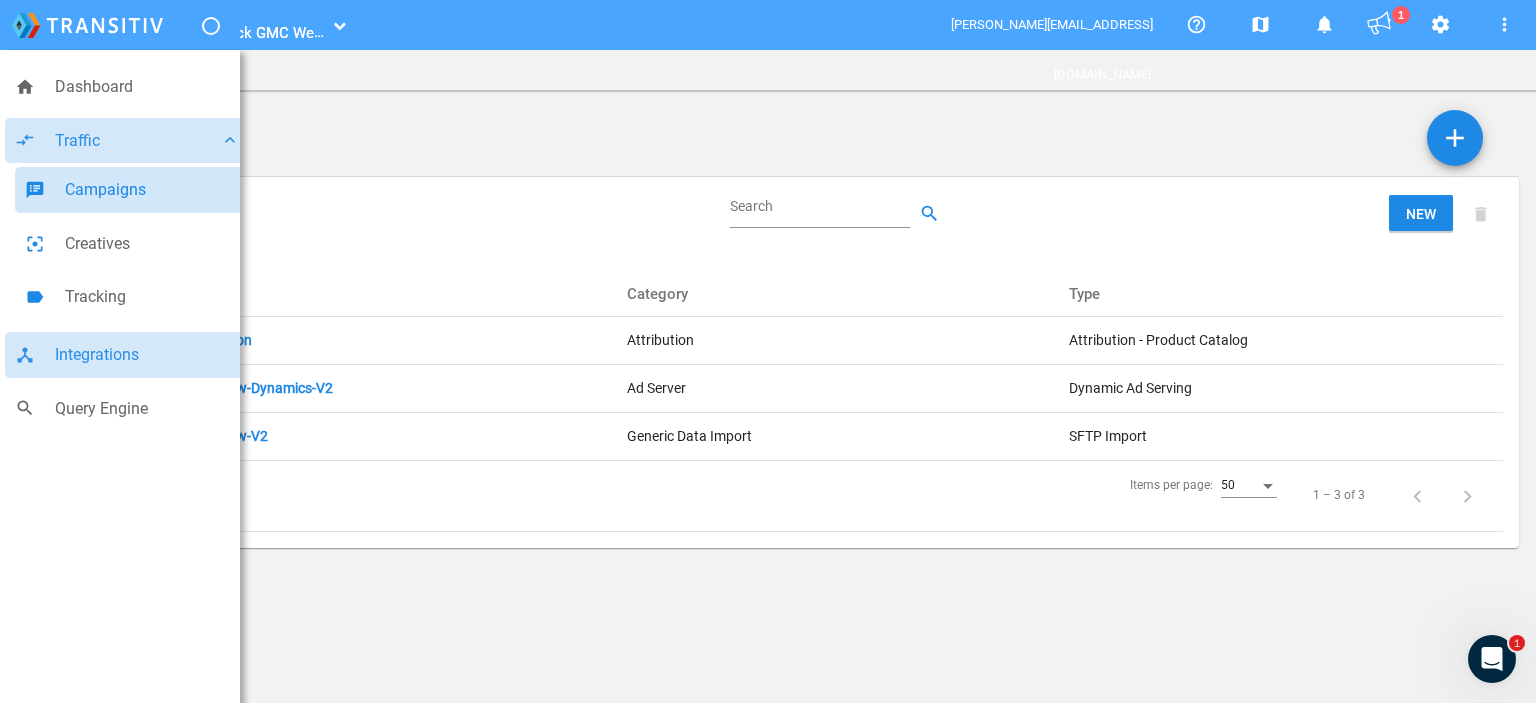 click on "speaker_notes Campaigns" at bounding box center (132, 190) 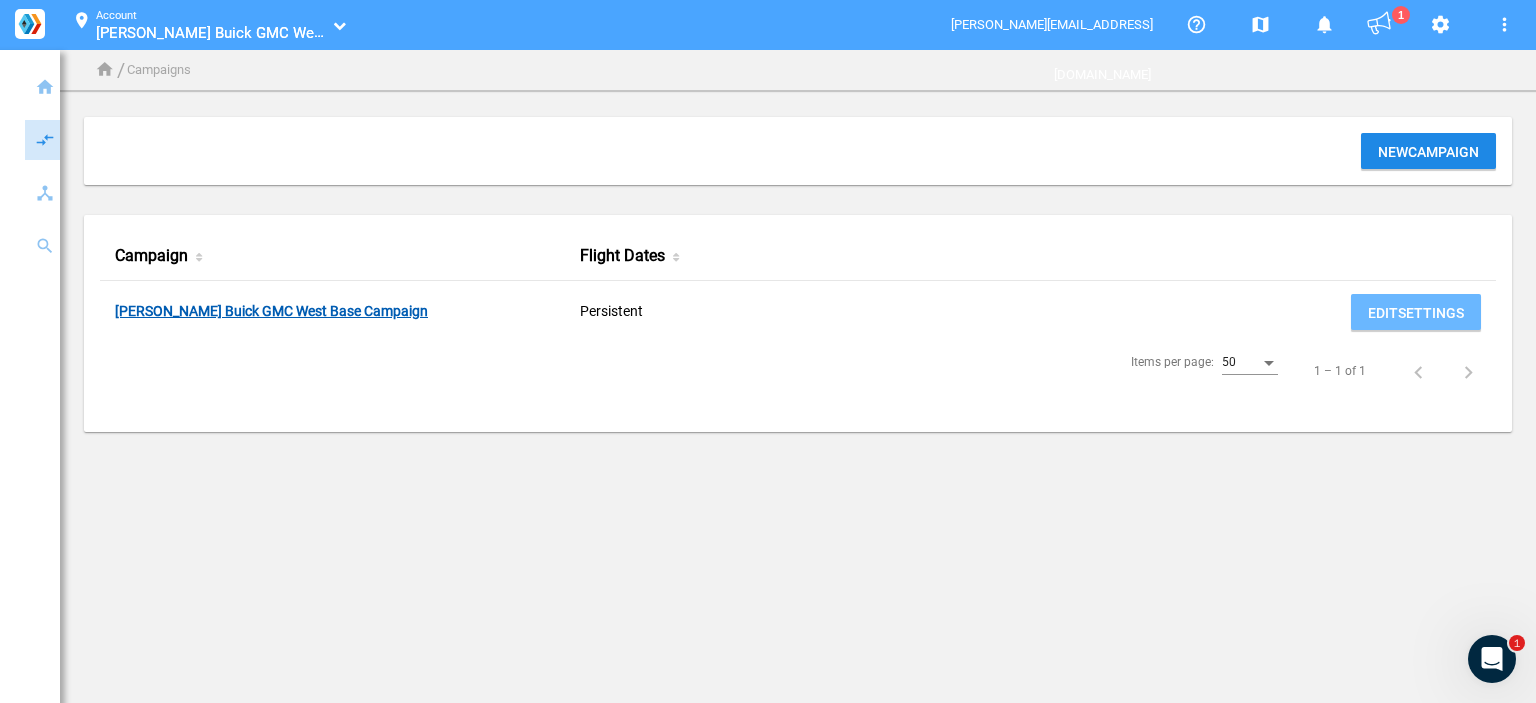 click on "[PERSON_NAME] Buick GMC West Base Campaign" 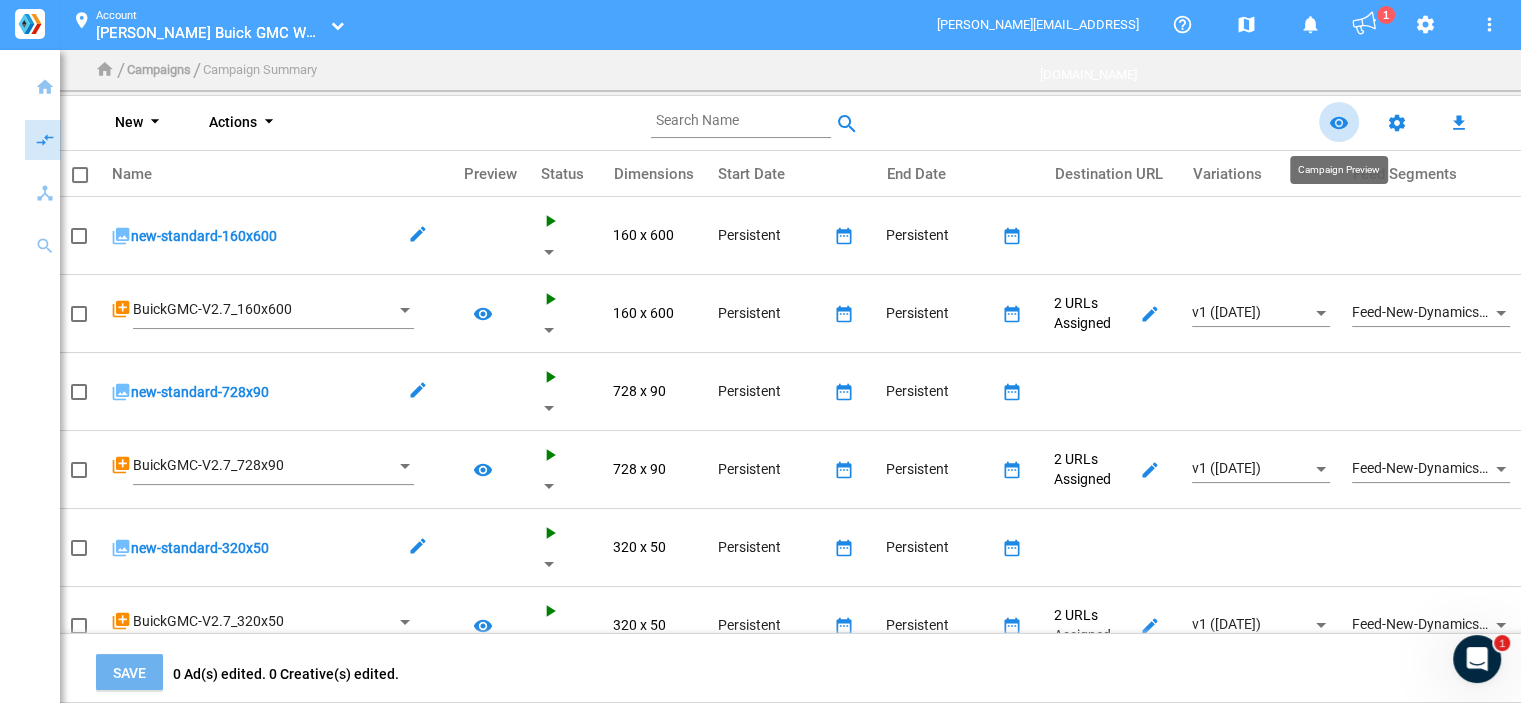 click on "remove_red_eye" 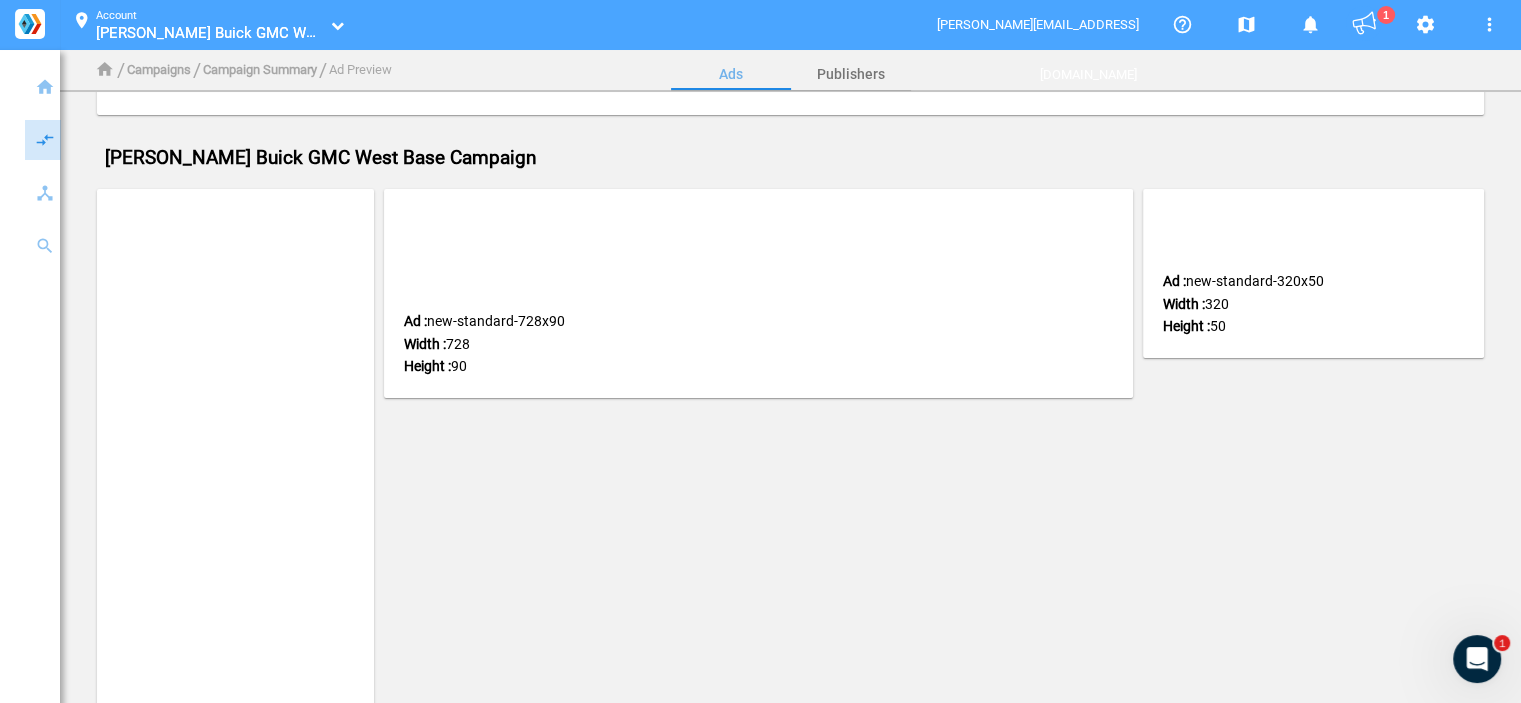 scroll, scrollTop: 0, scrollLeft: 0, axis: both 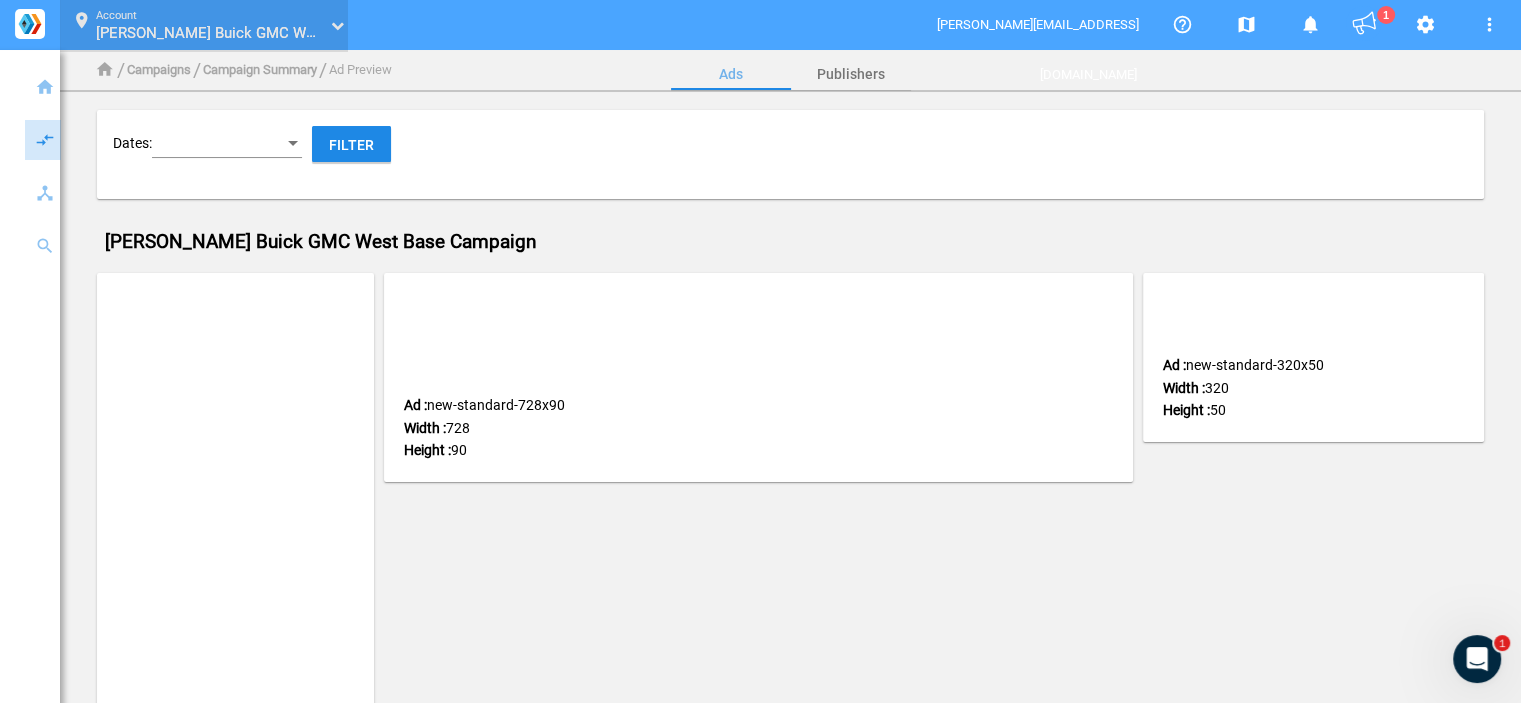 click 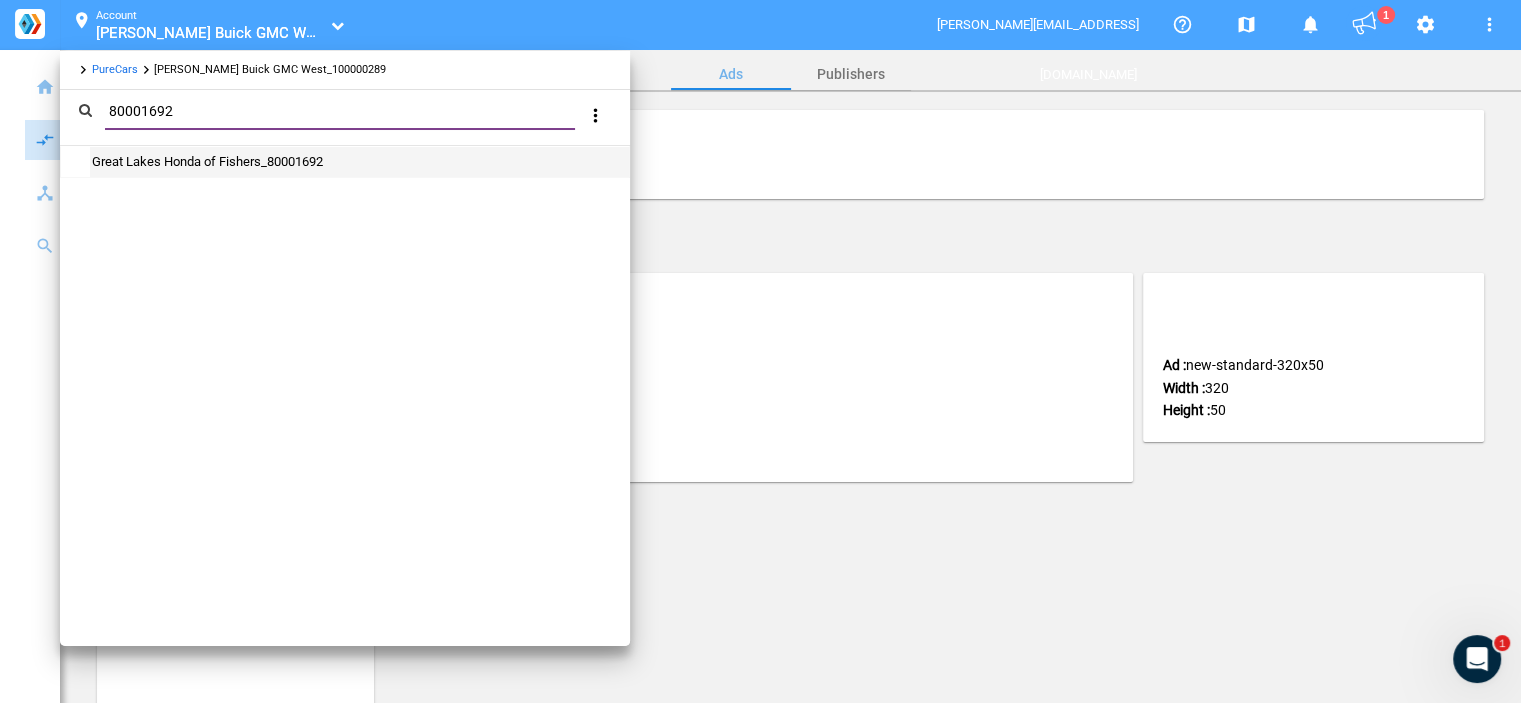 type on "80001692" 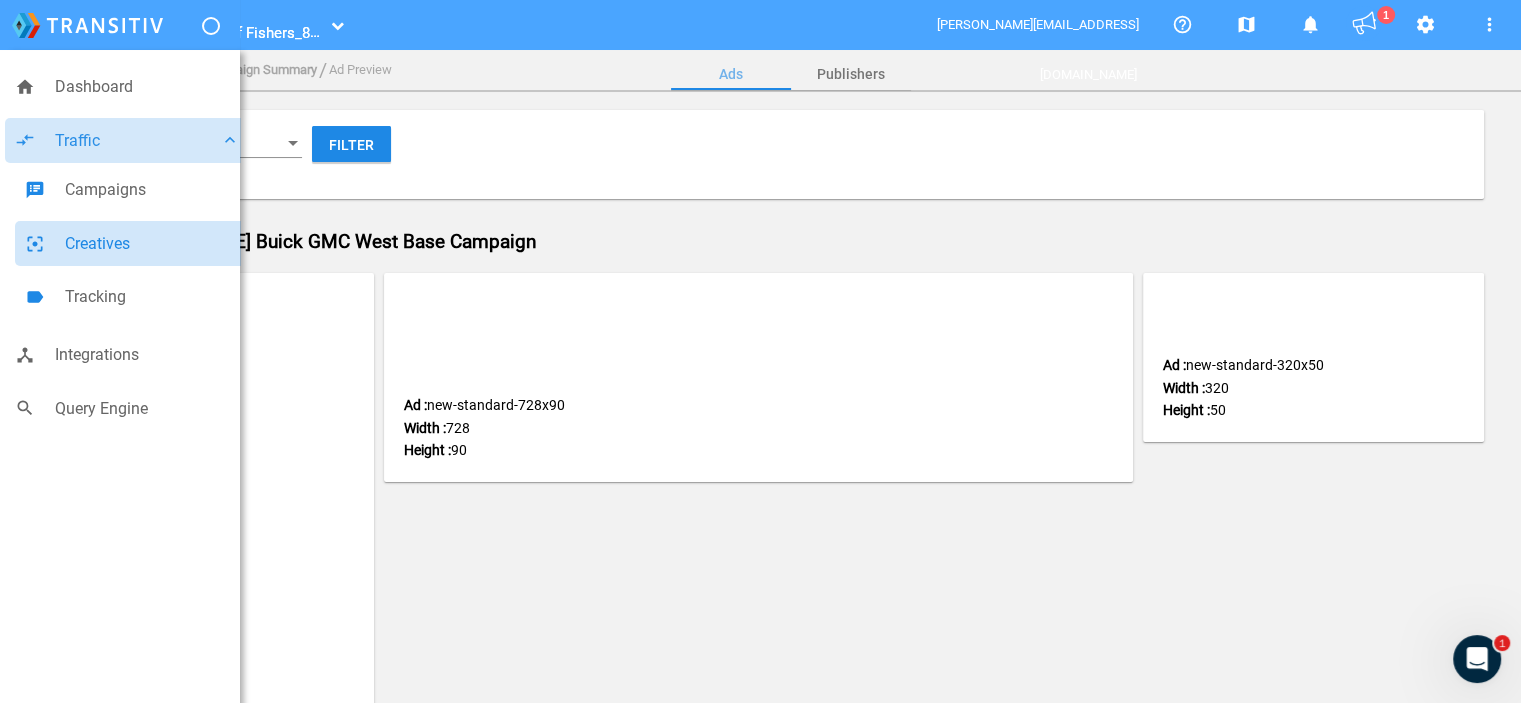 click on "Creatives" at bounding box center [152, 244] 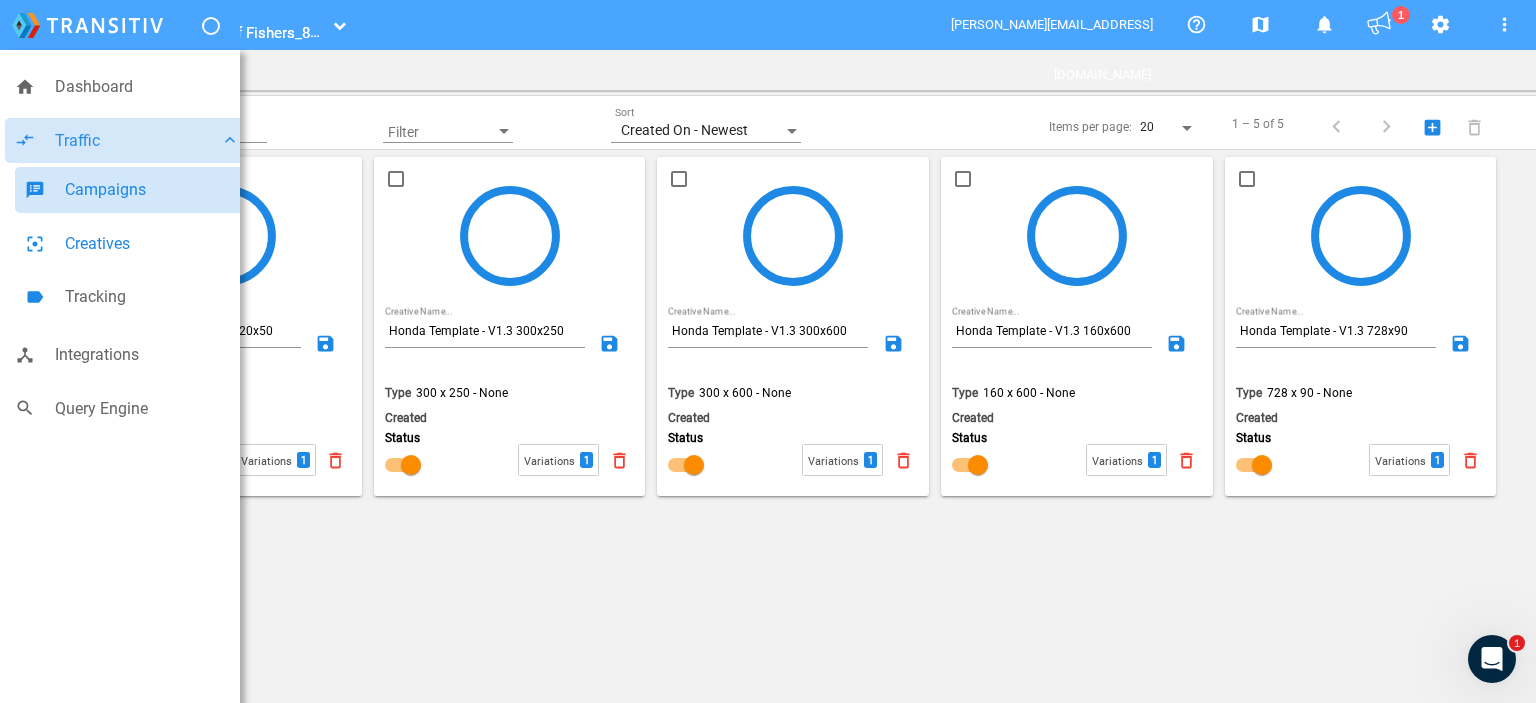 click on "speaker_notes Campaigns" at bounding box center (132, 190) 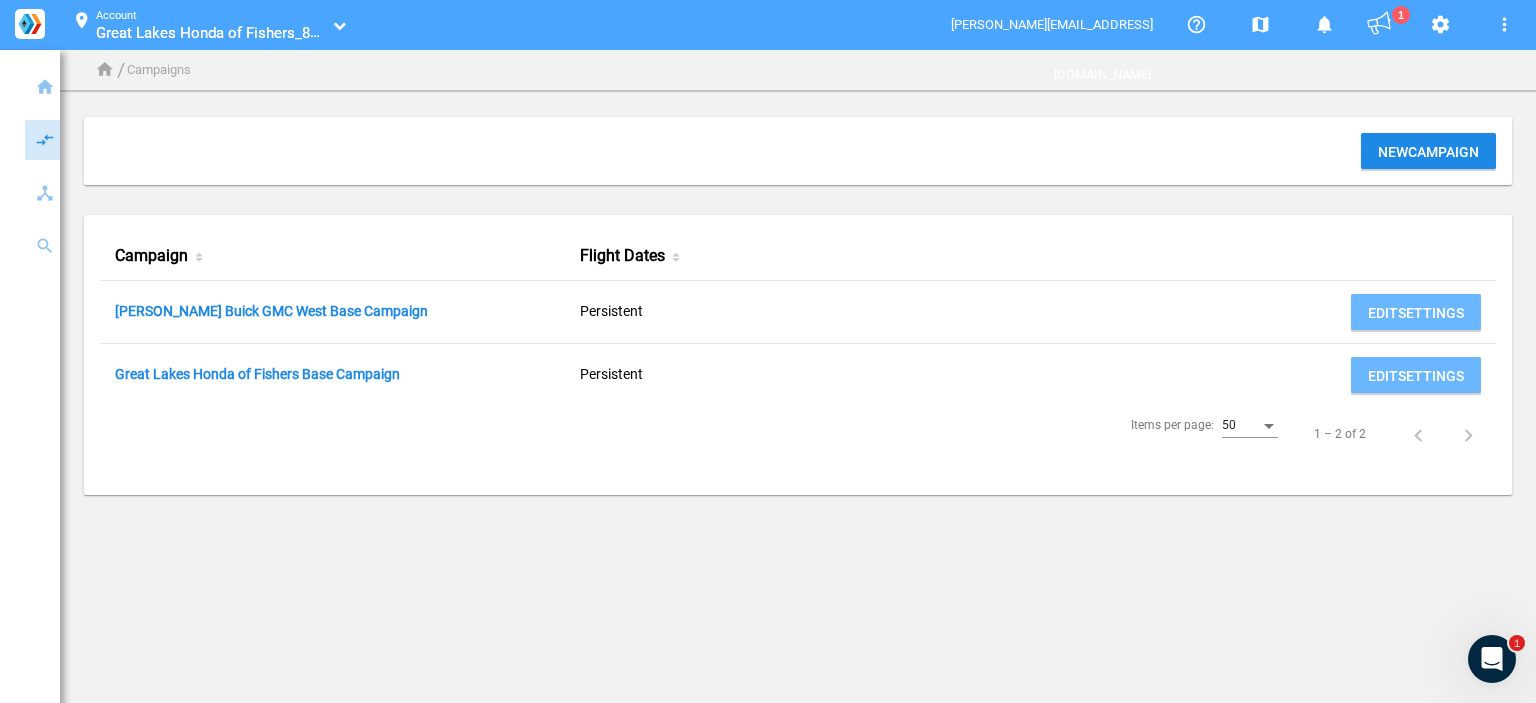 click 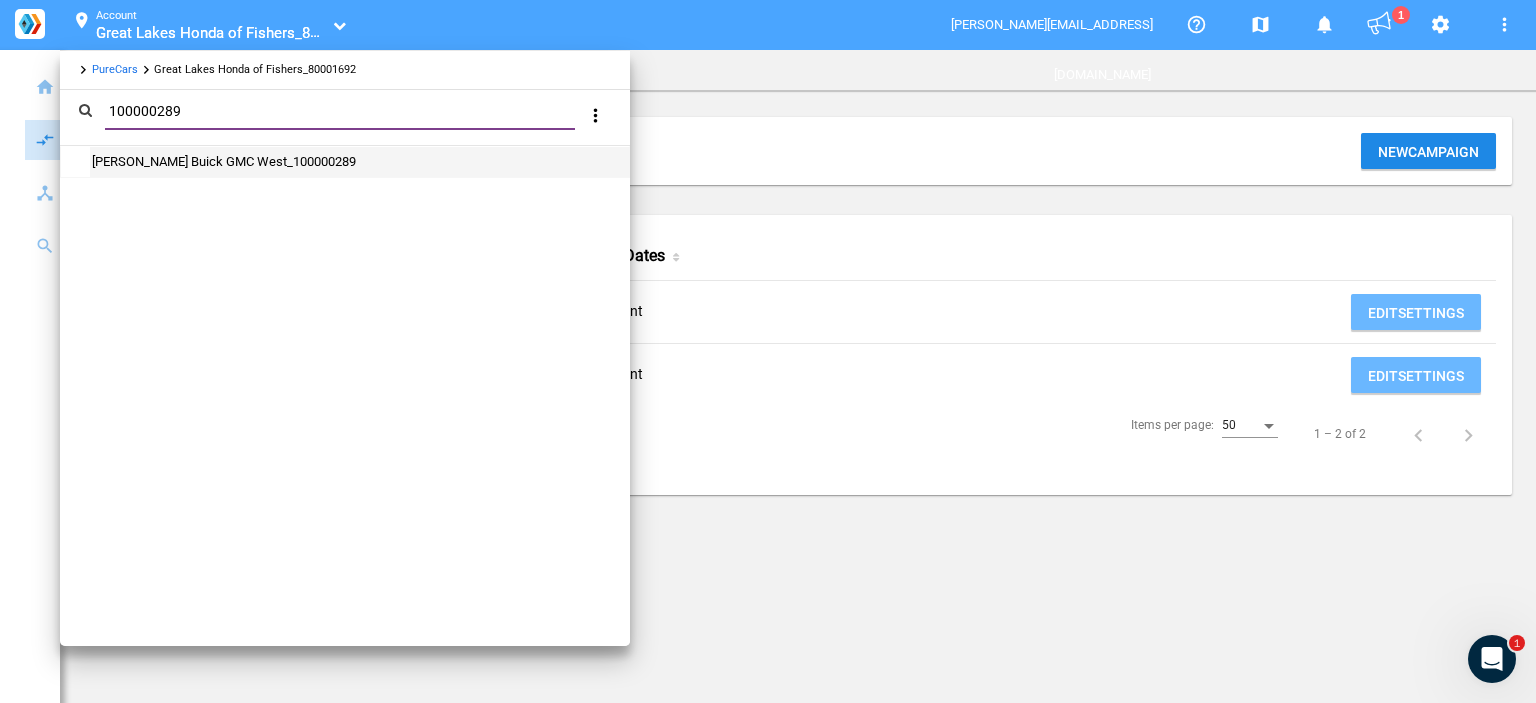 type on "100000289" 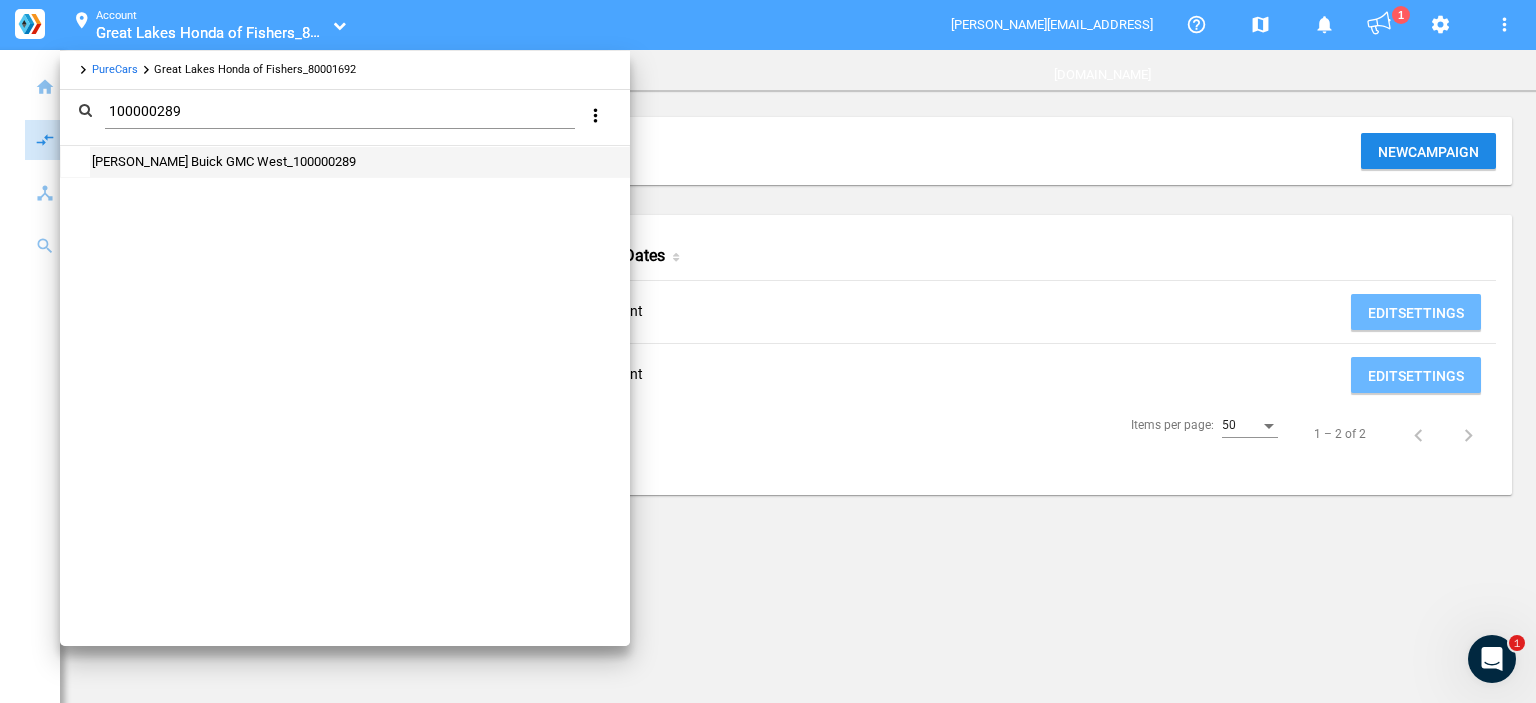 click on "[PERSON_NAME] Buick GMC West_100000289" at bounding box center (223, 161) 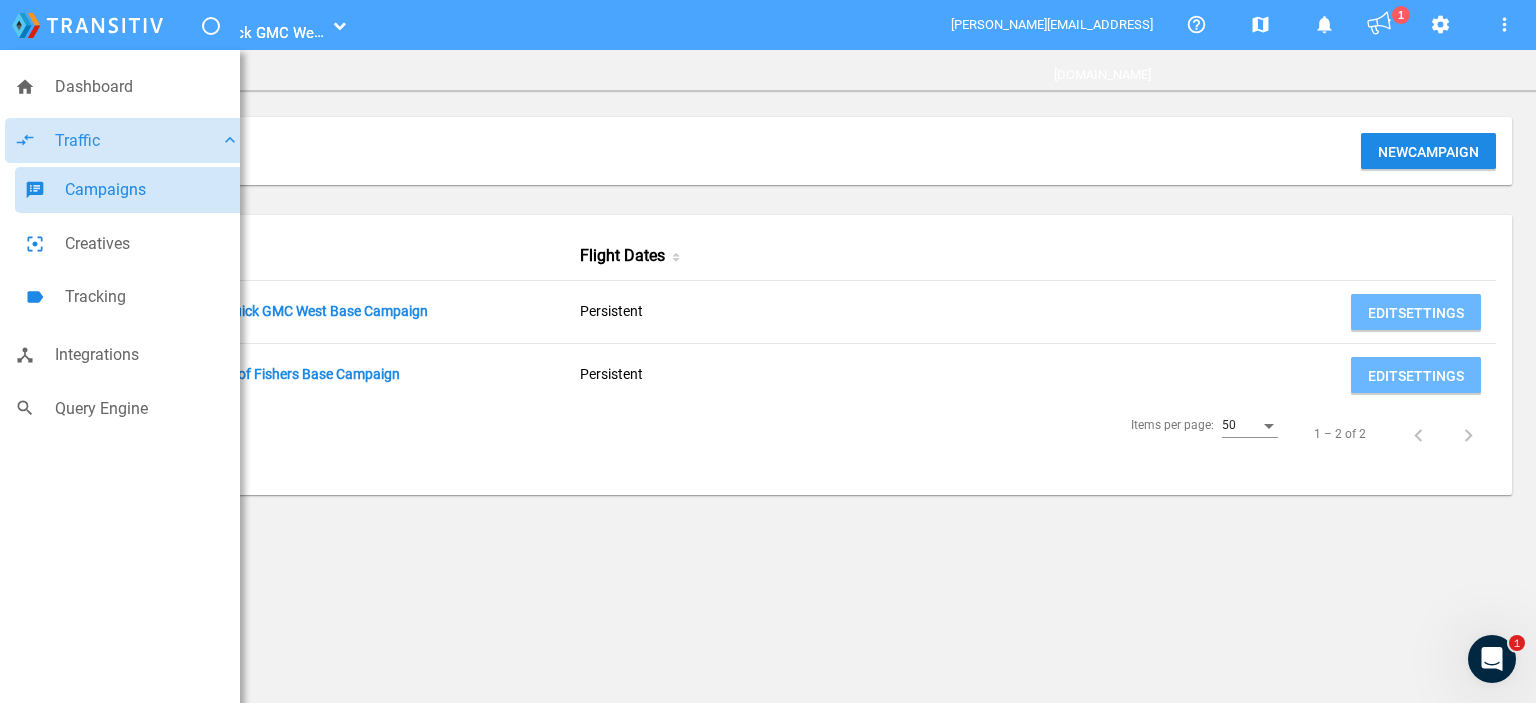 click on "Campaigns" at bounding box center [152, 190] 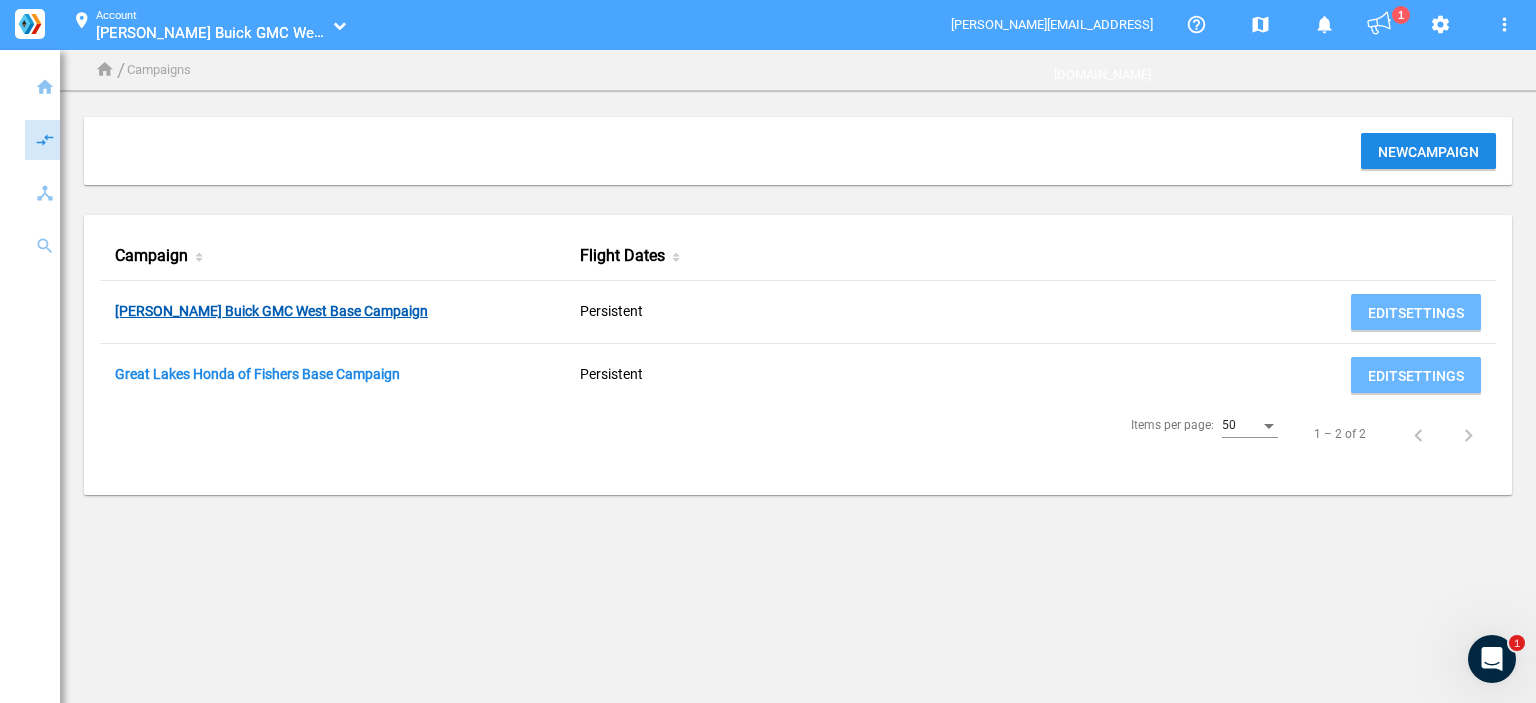 click on "[PERSON_NAME] Buick GMC West Base Campaign" 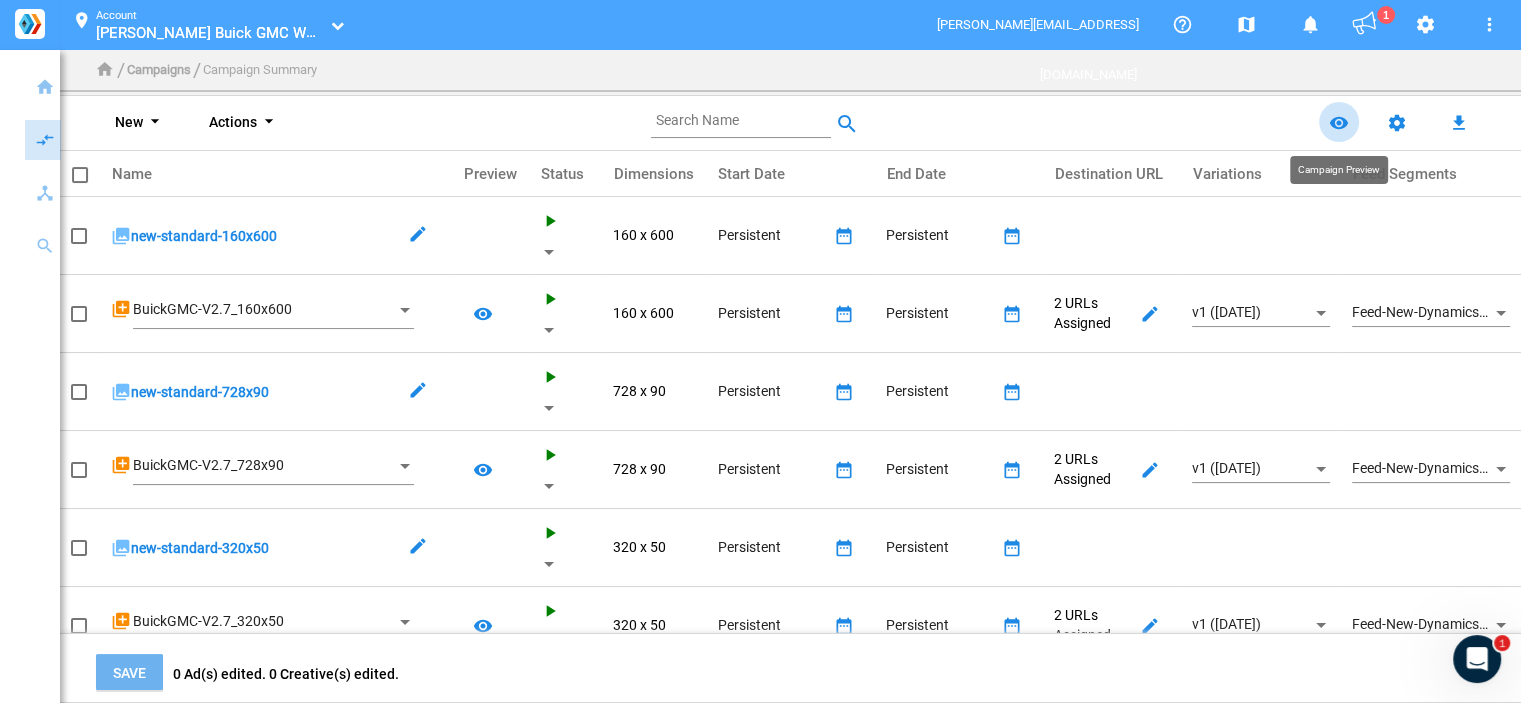 click on "remove_red_eye" 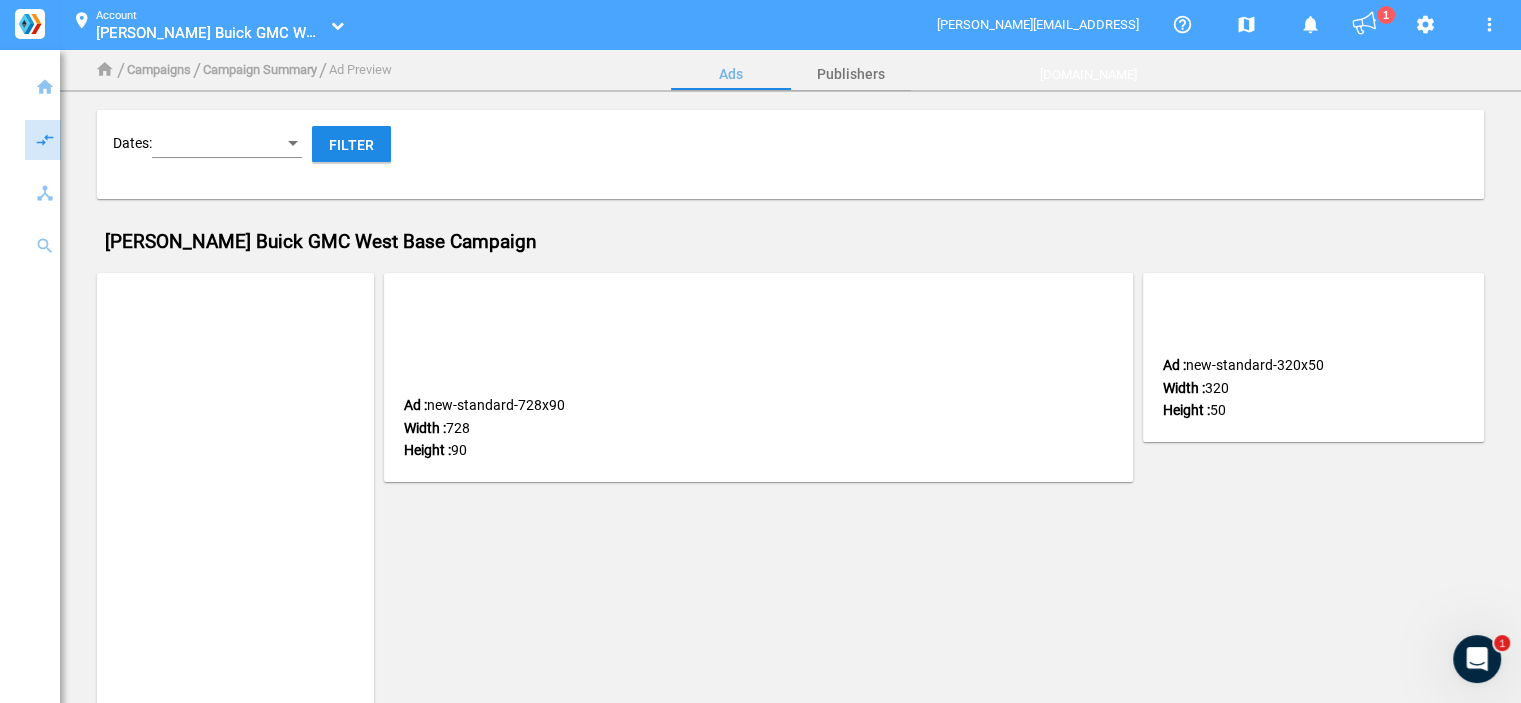click 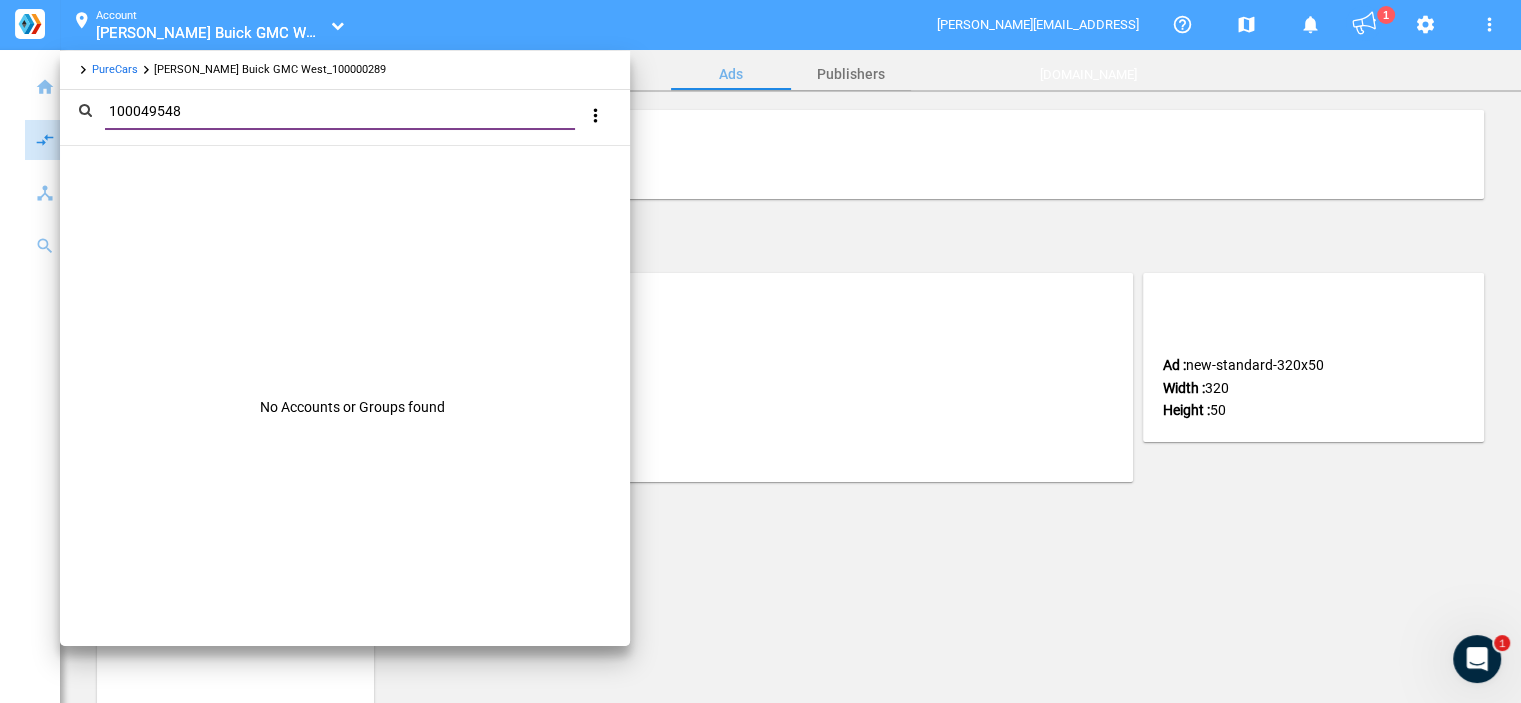type on "100049548" 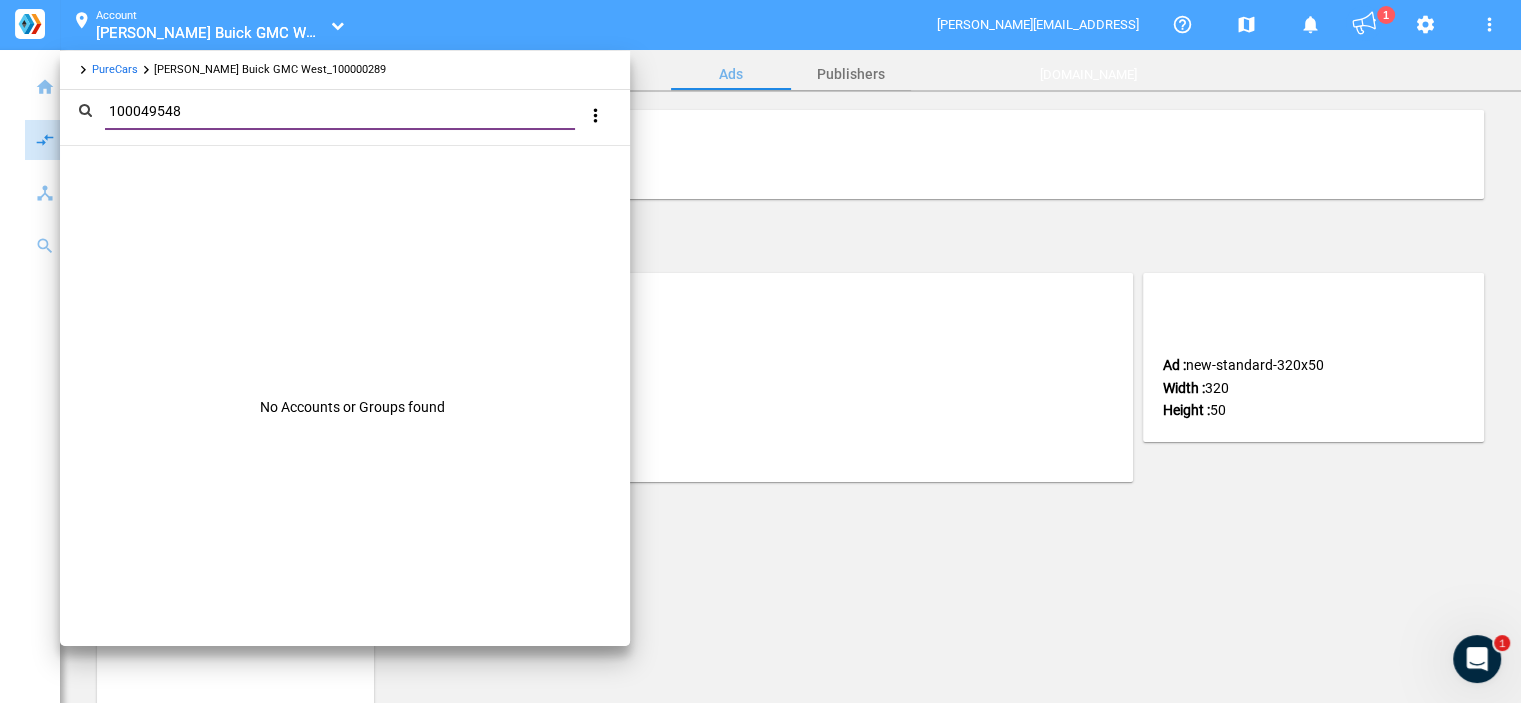 click on "PureCars" at bounding box center [115, 69] 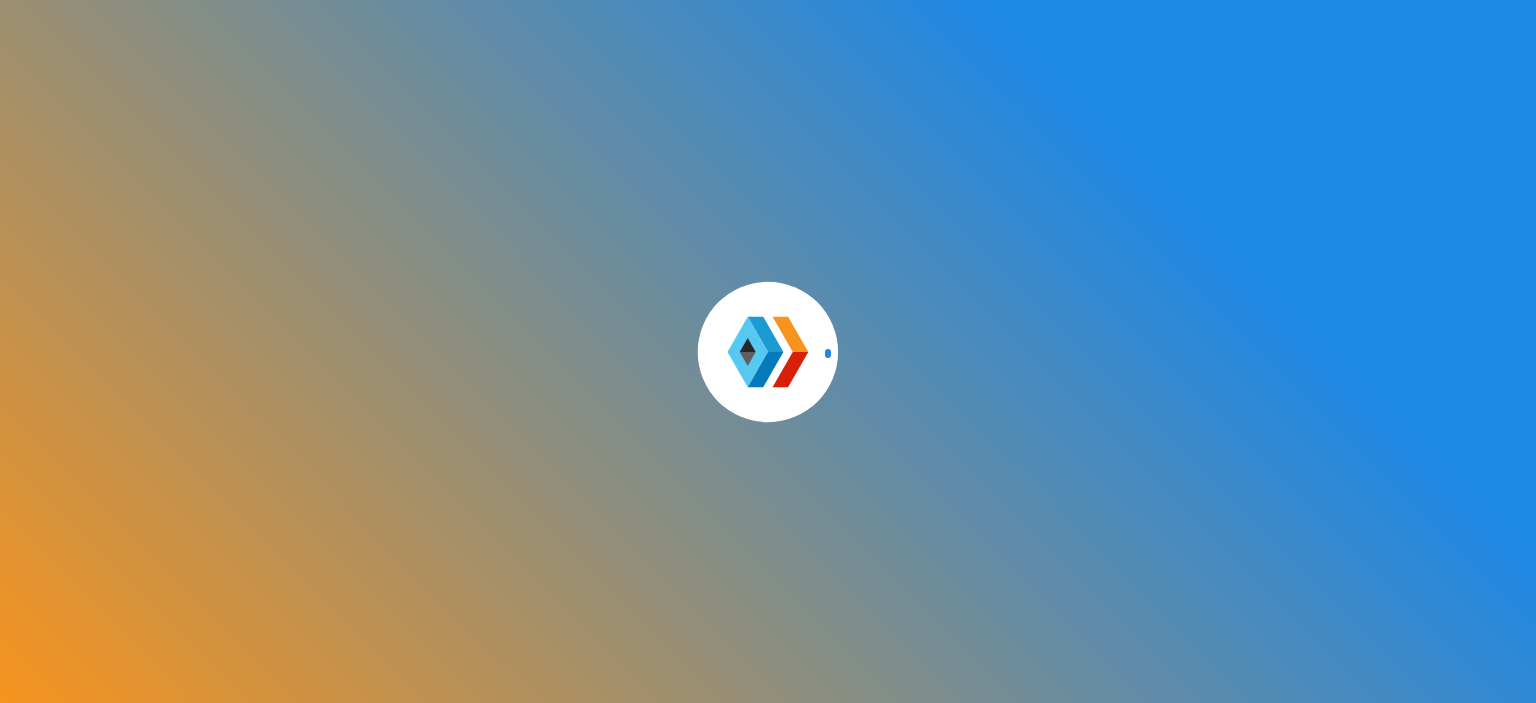 scroll, scrollTop: 0, scrollLeft: 0, axis: both 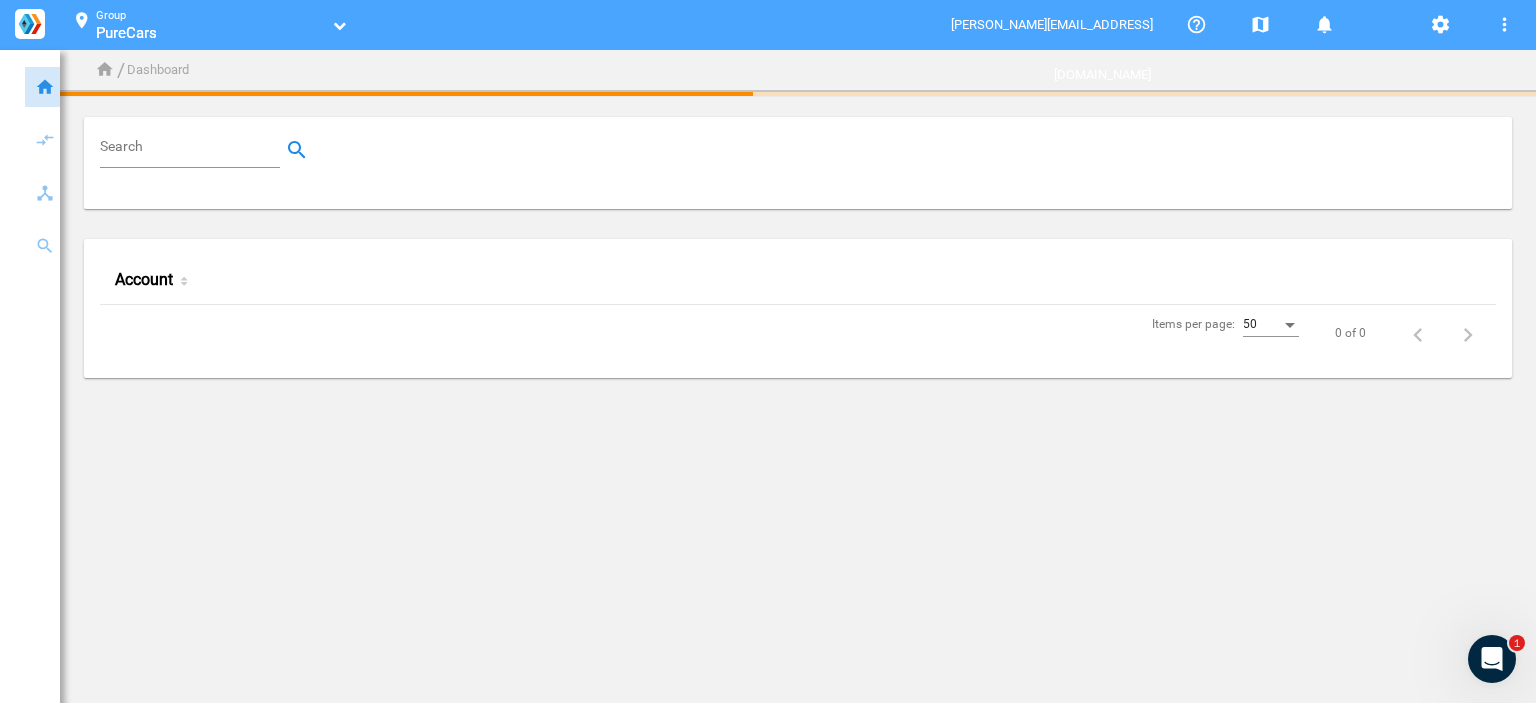 click on "Search" at bounding box center (194, 150) 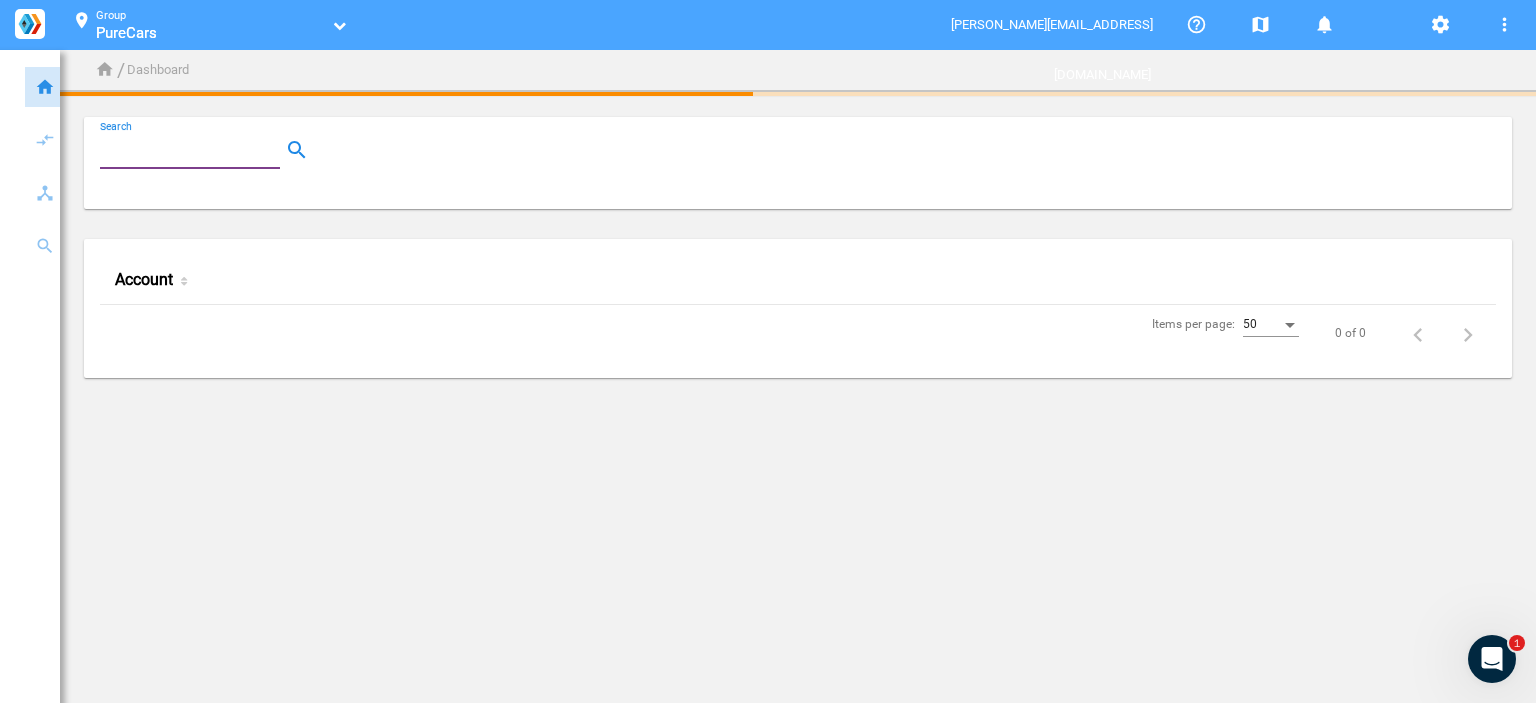 paste on "100049548" 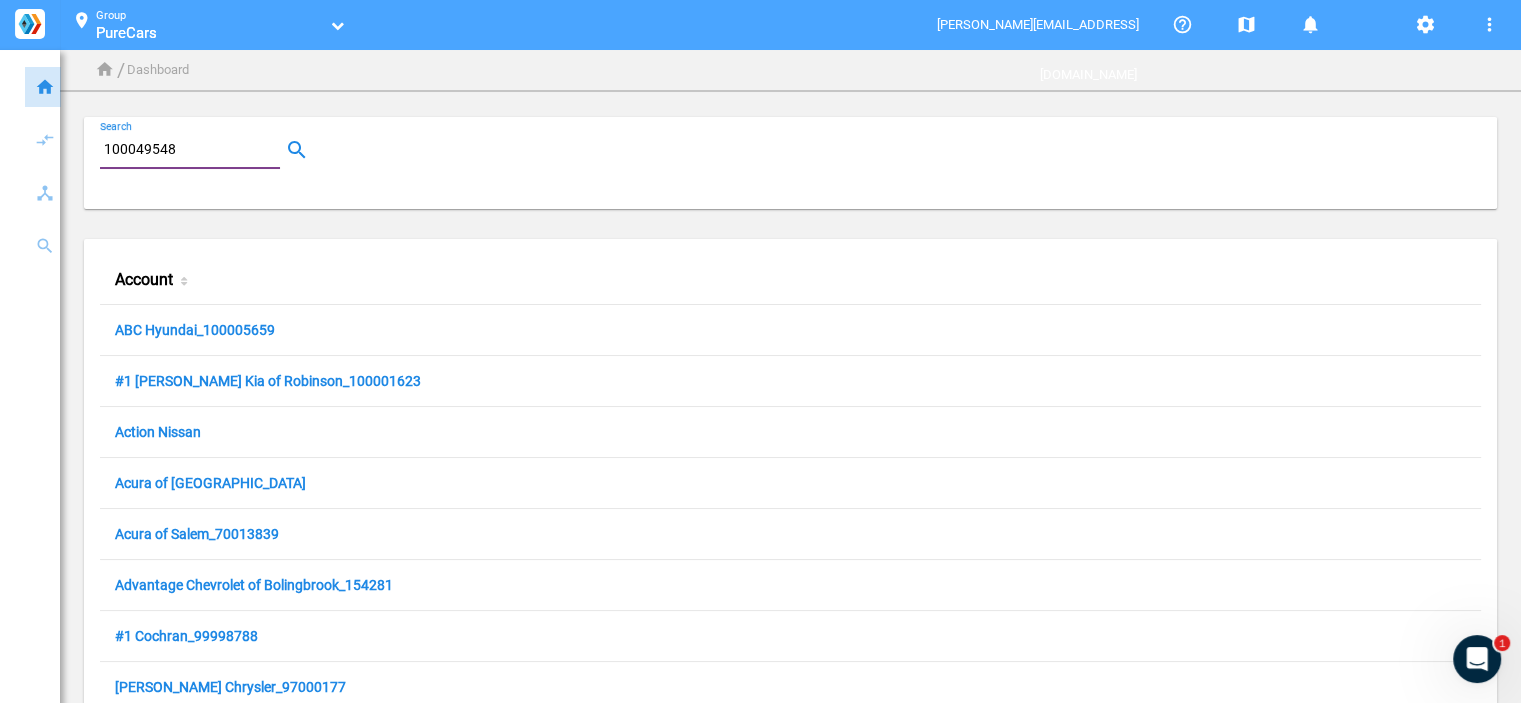 type on "100049548" 